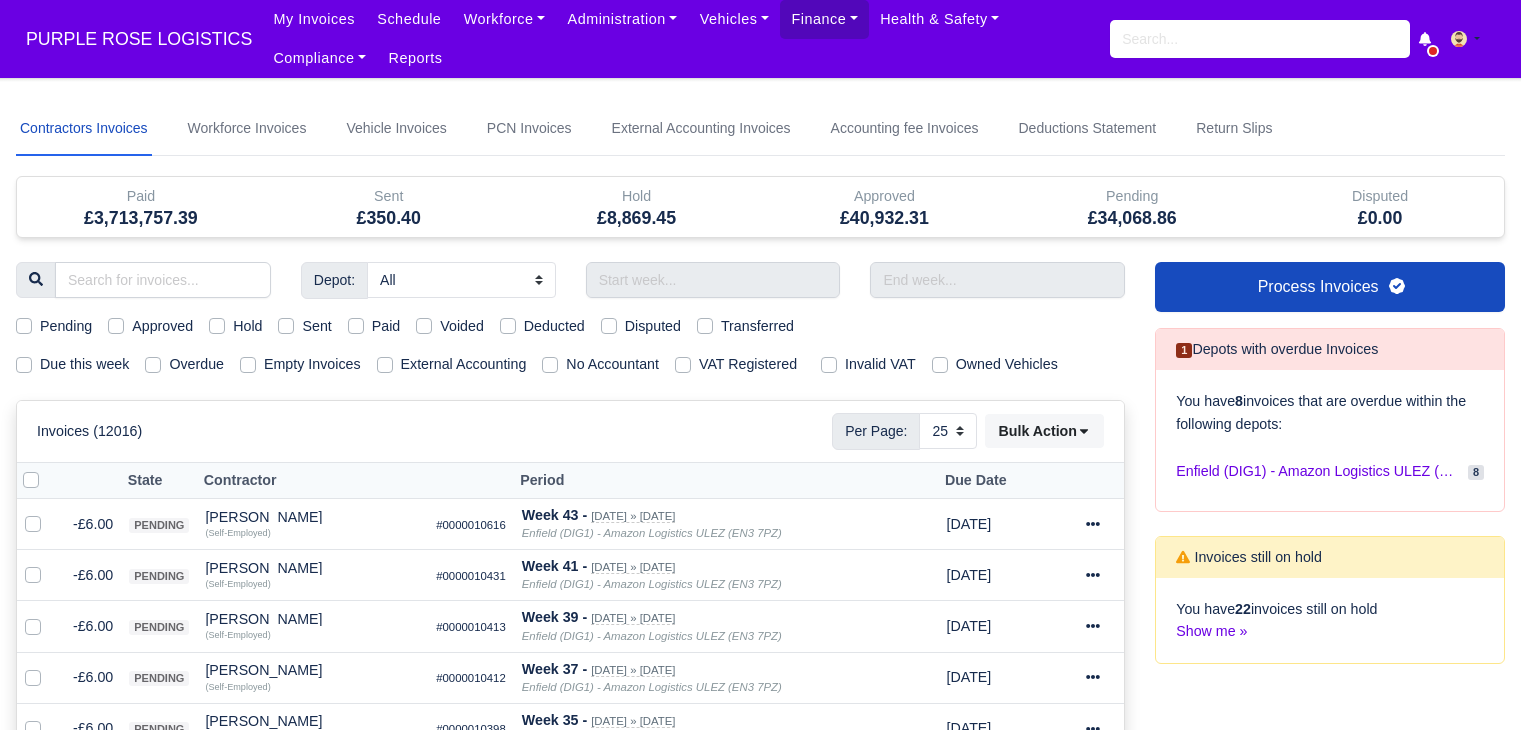 select on "25" 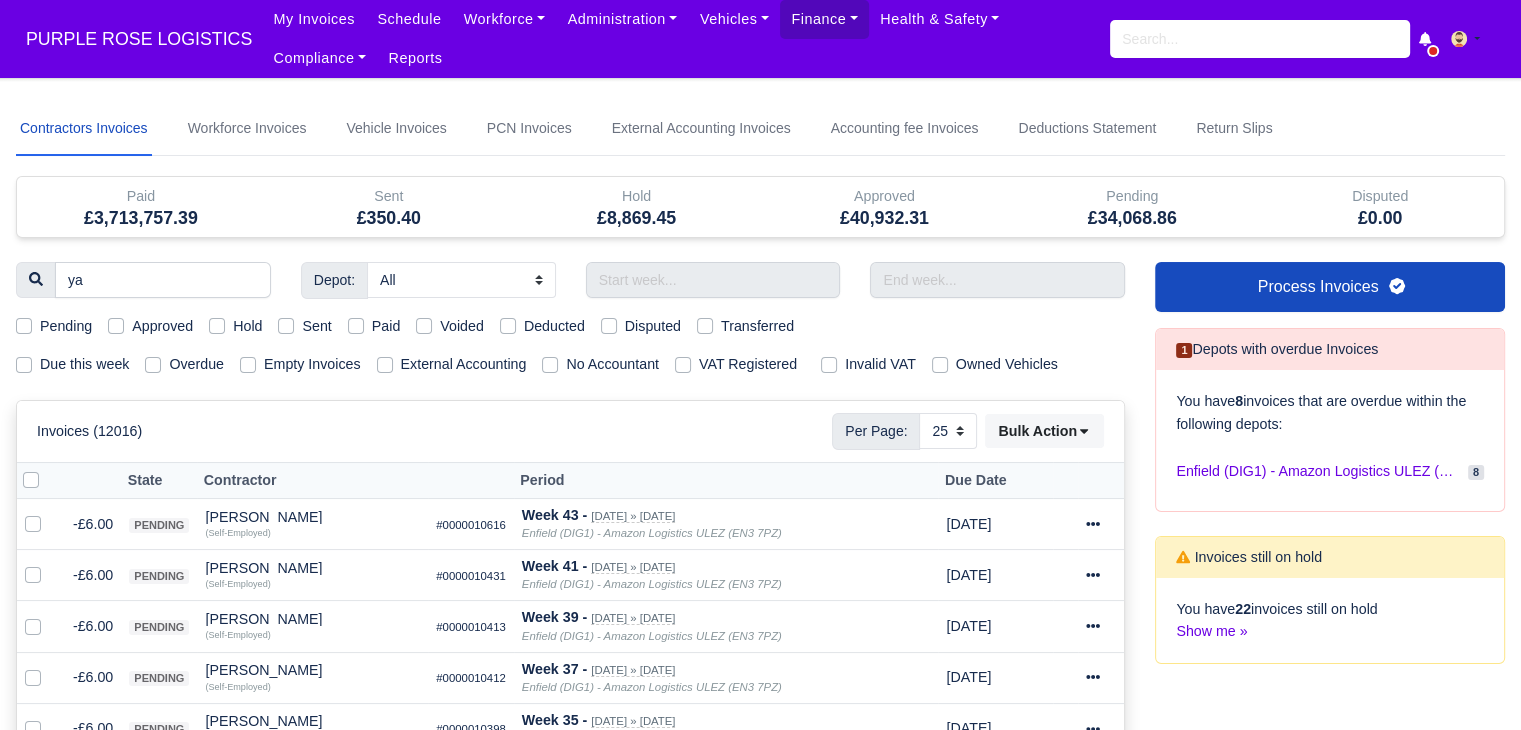 type on "yay" 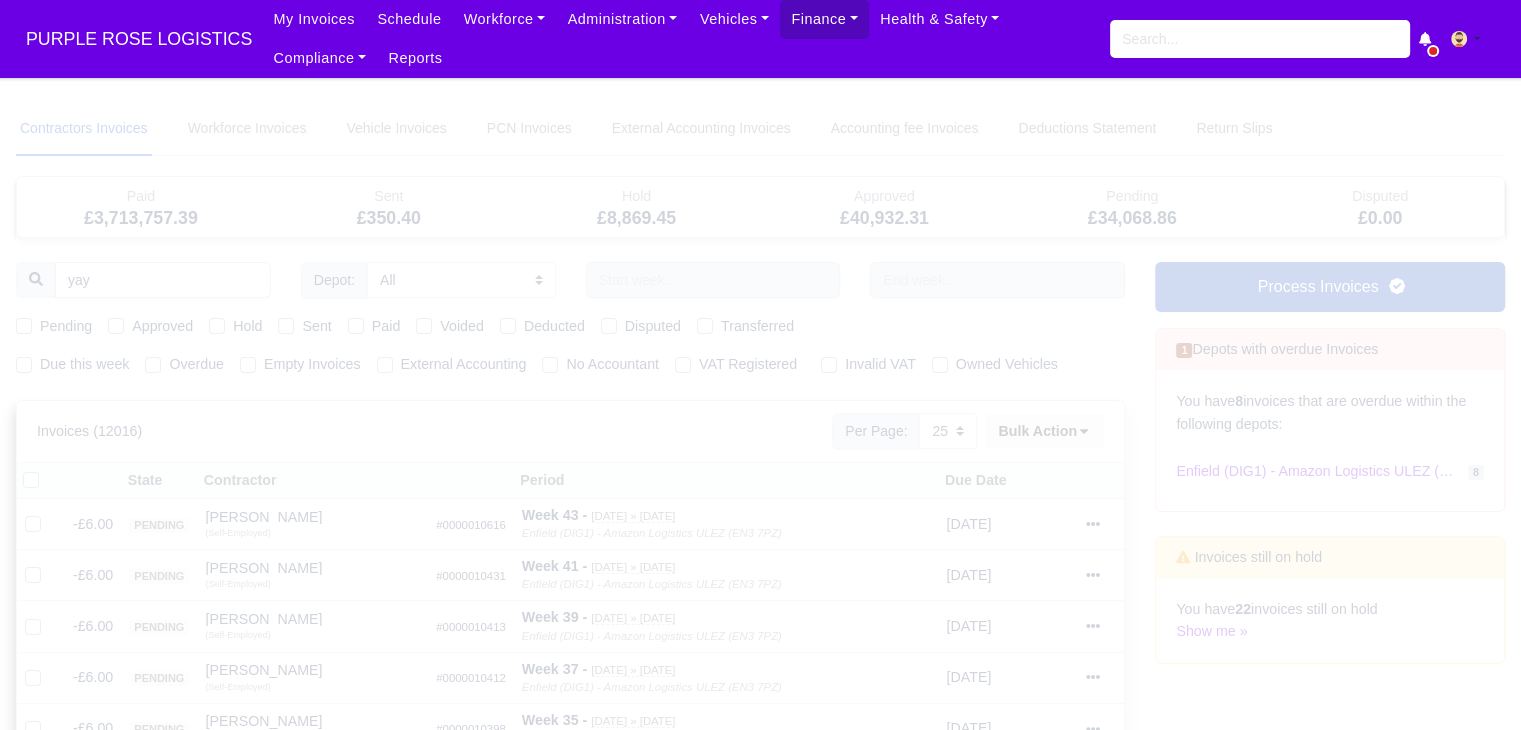 type 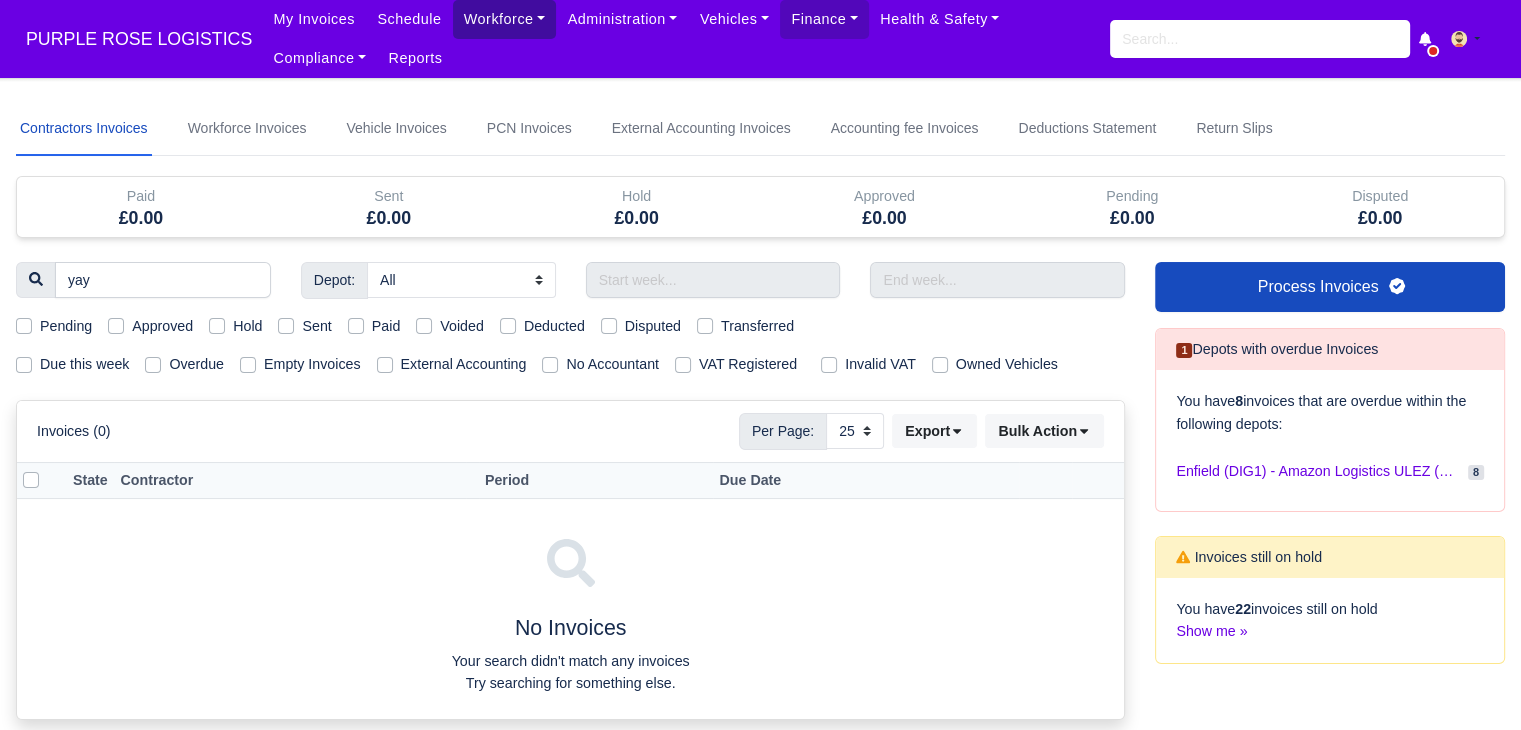 type on "yay" 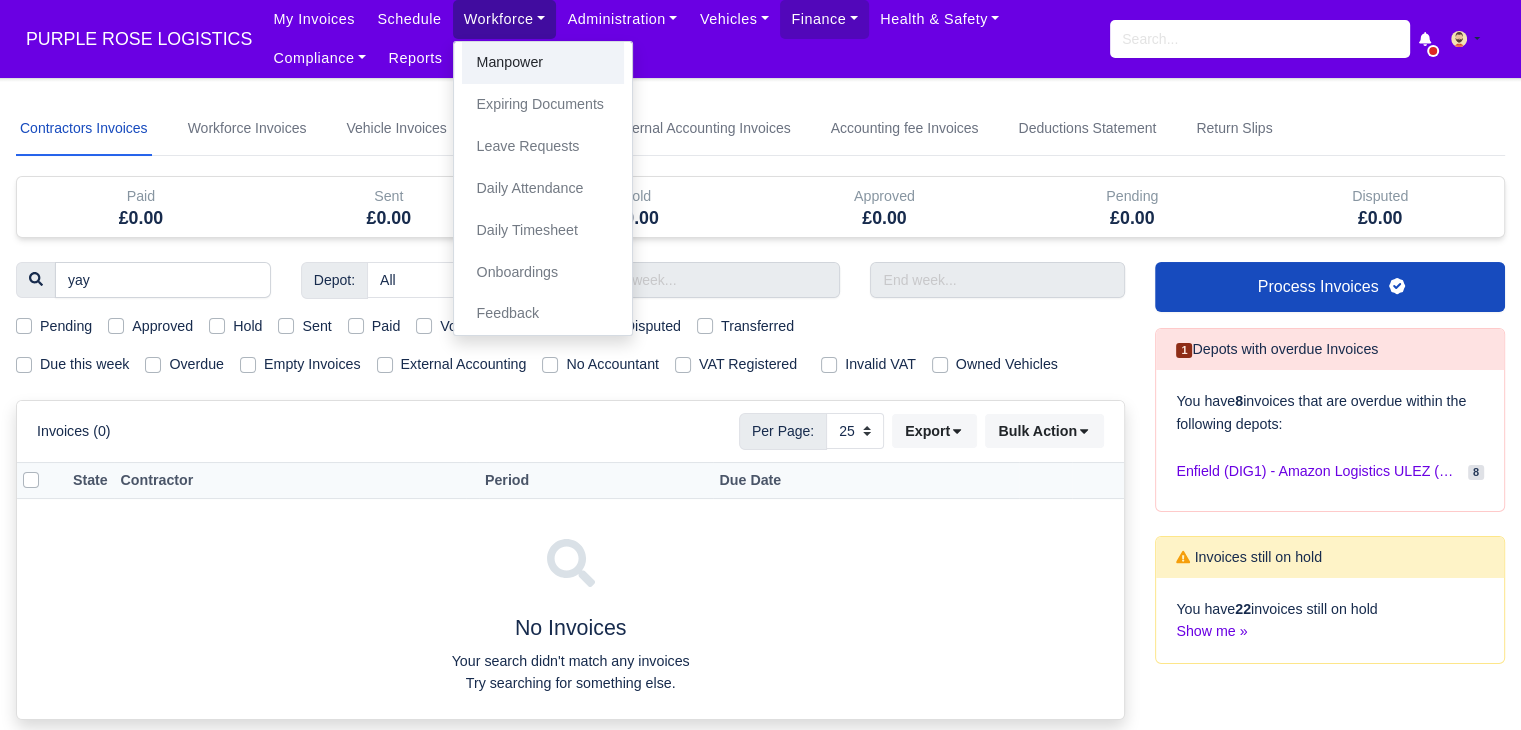 click on "Manpower" at bounding box center (543, 63) 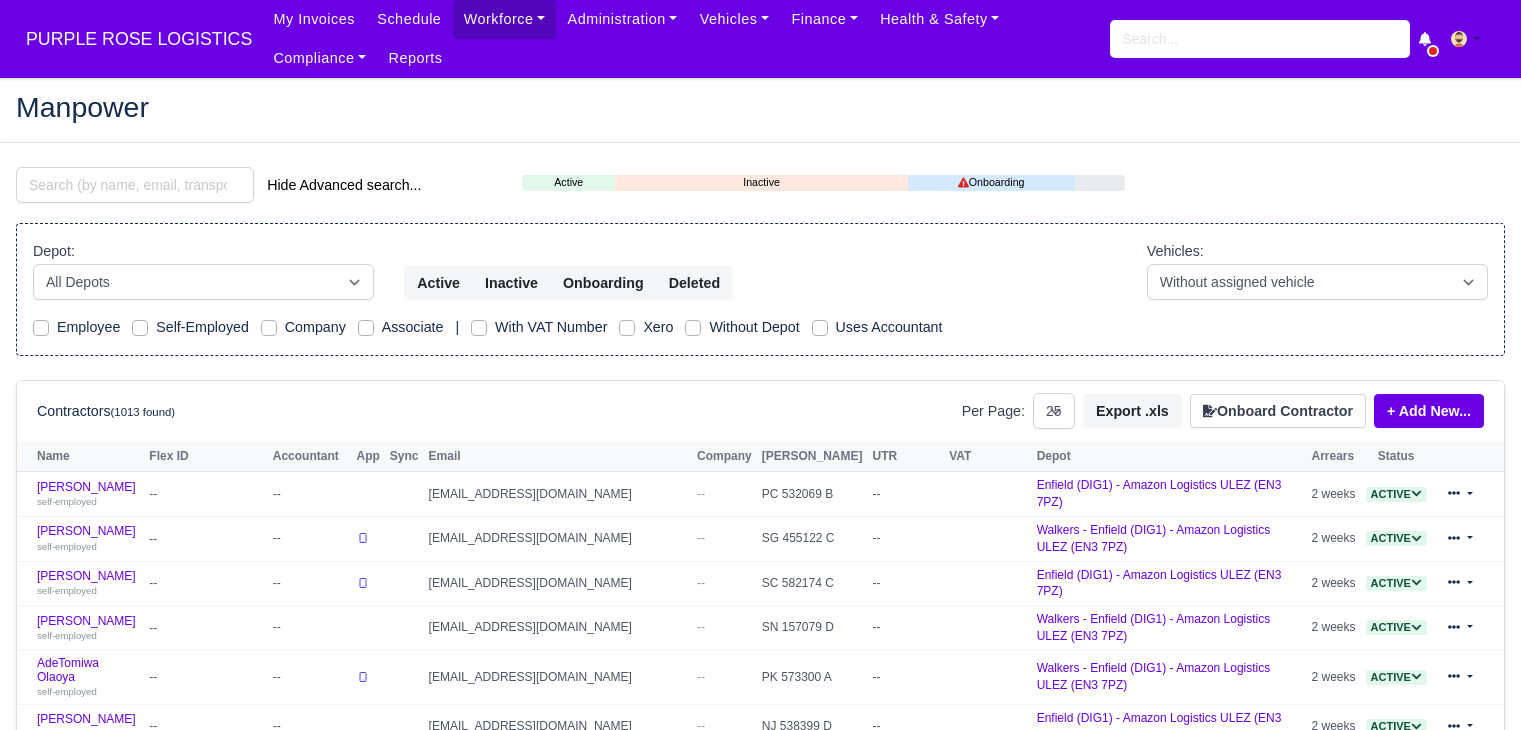 select on "25" 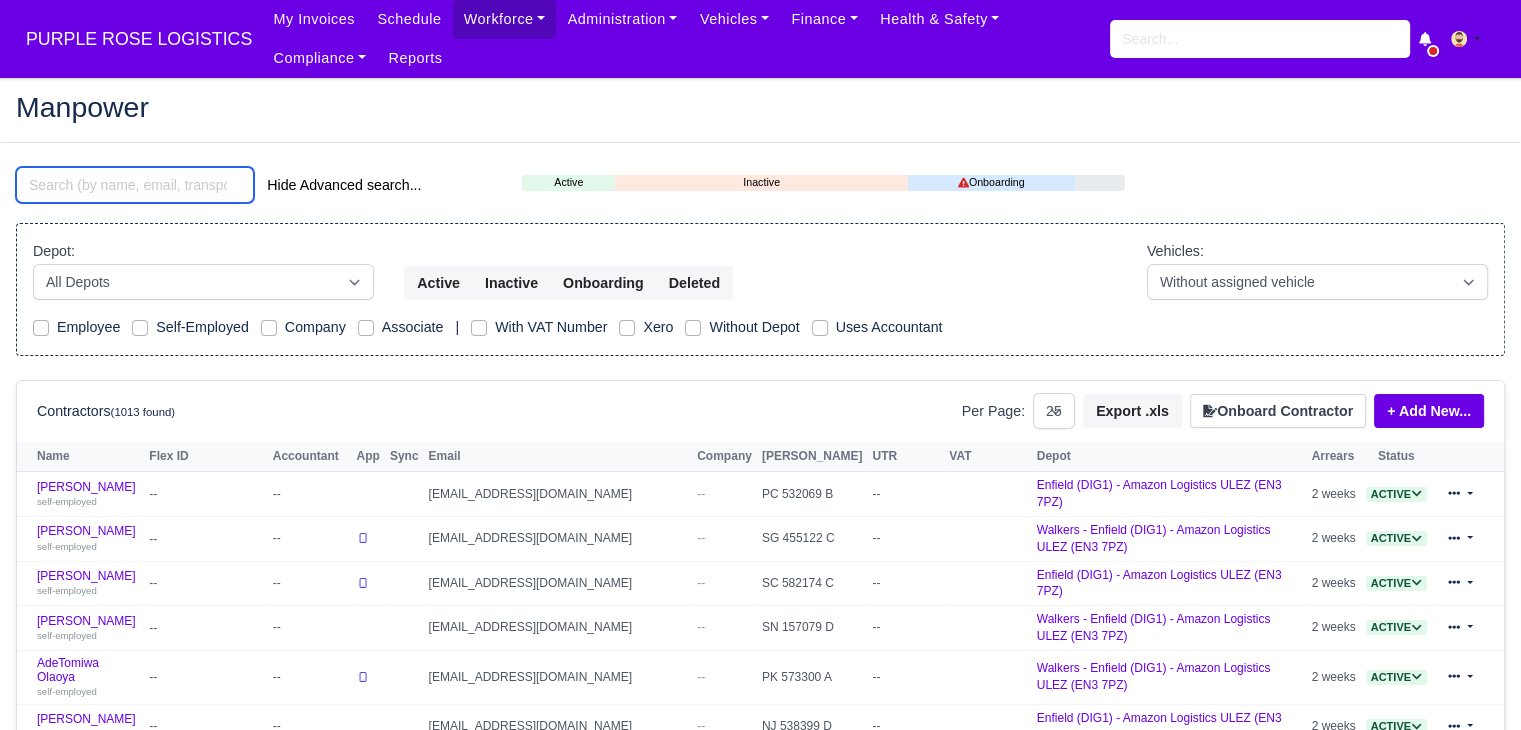 click at bounding box center (135, 185) 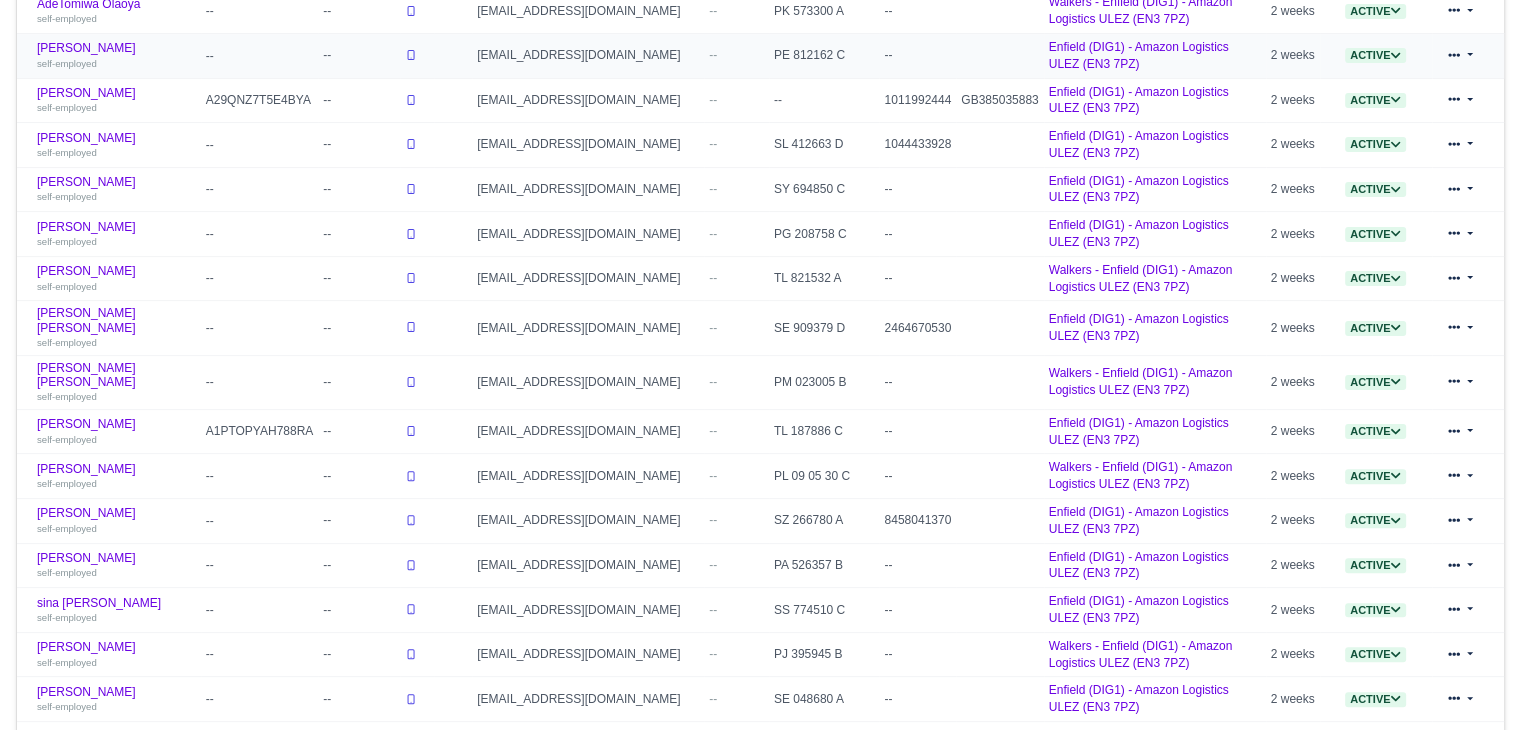 scroll, scrollTop: 491, scrollLeft: 0, axis: vertical 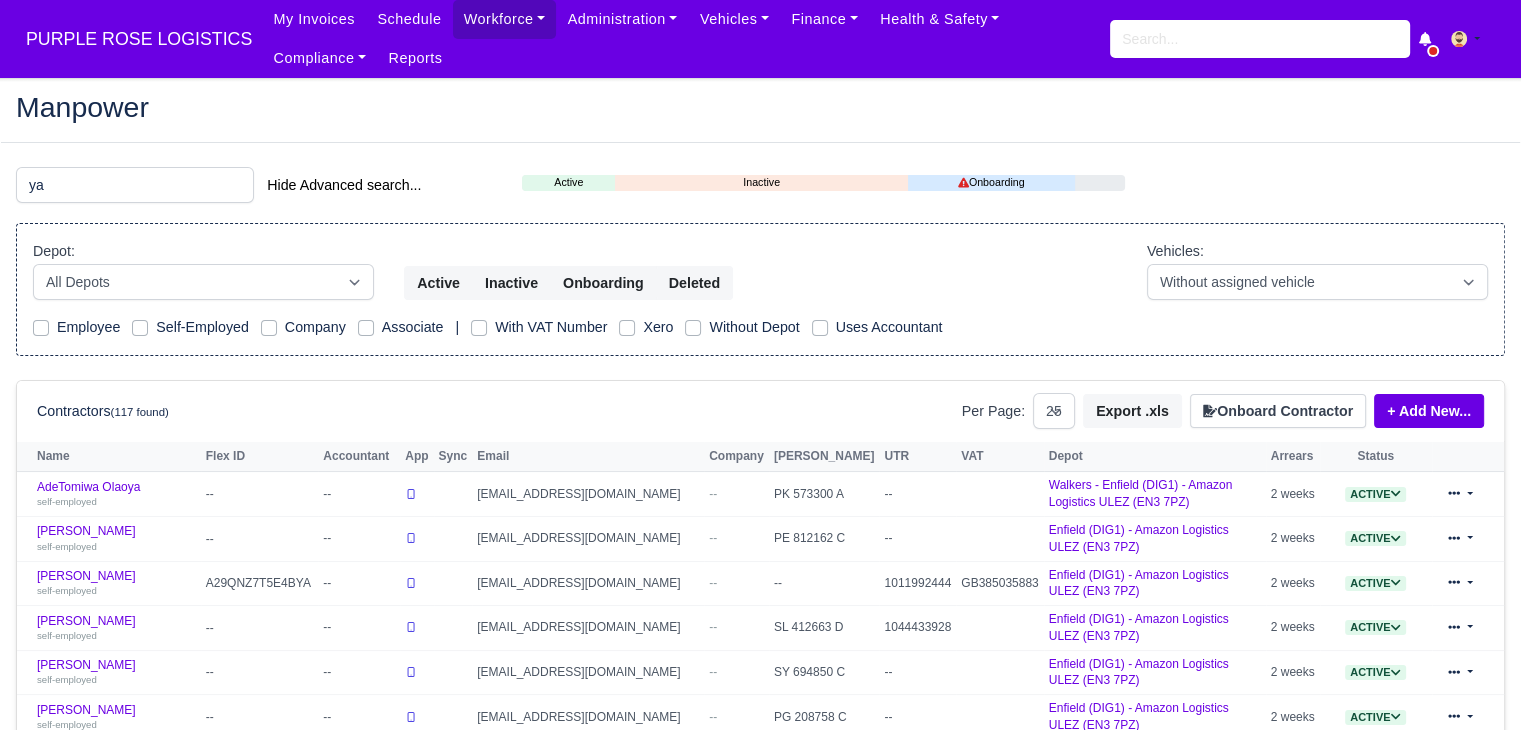 click on "ya
Hide
Advanced search..." at bounding box center [254, 187] 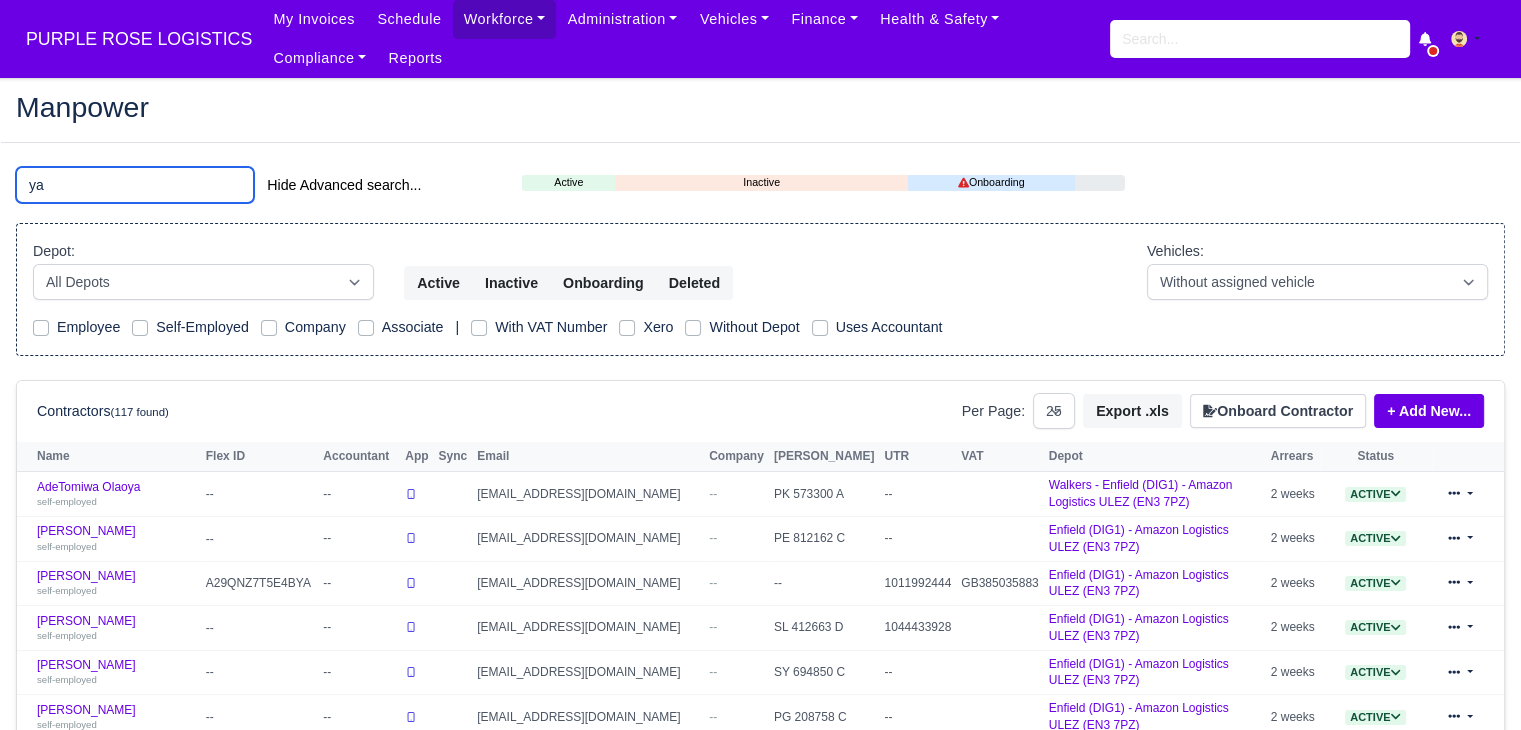 click on "ya" at bounding box center [135, 185] 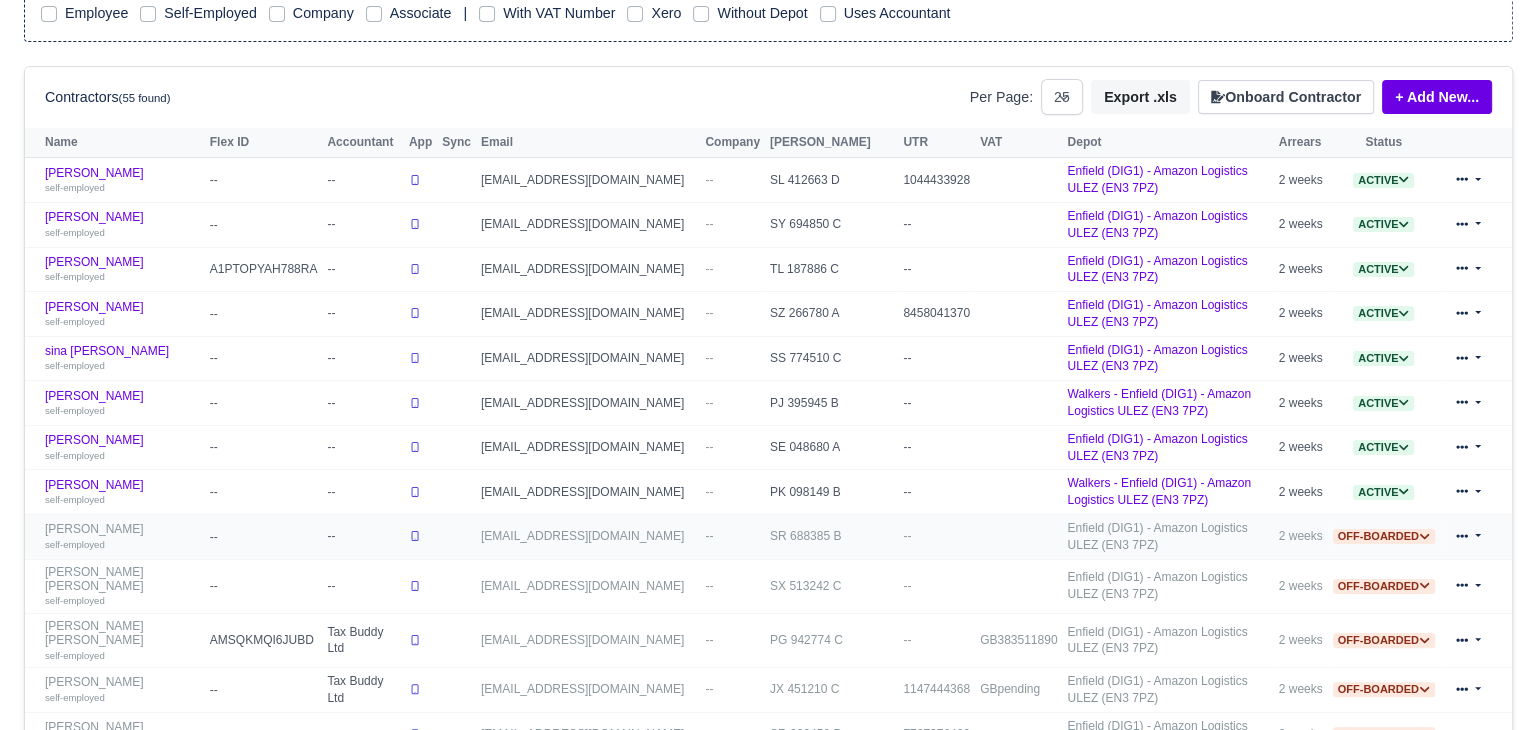 scroll, scrollTop: 0, scrollLeft: 0, axis: both 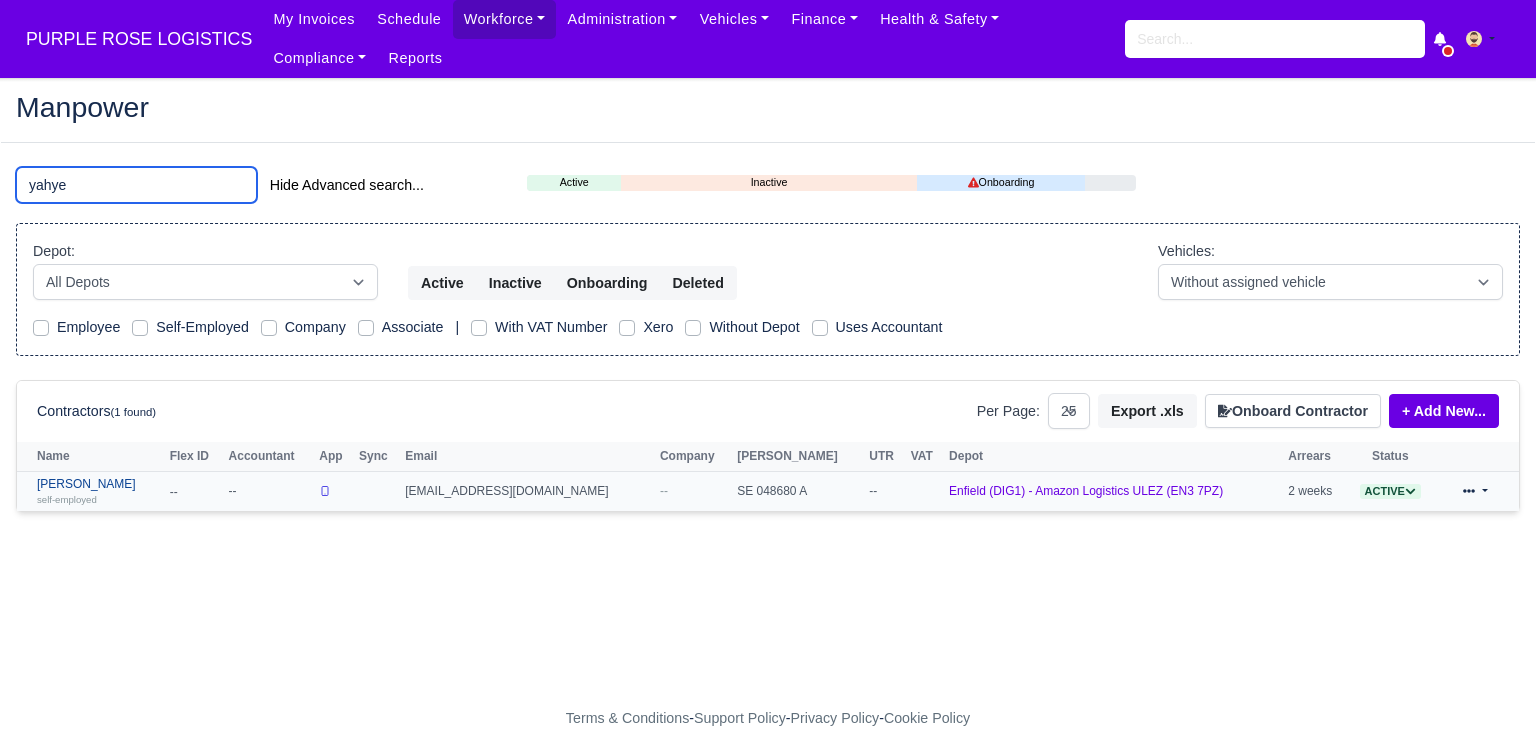 type on "yahye" 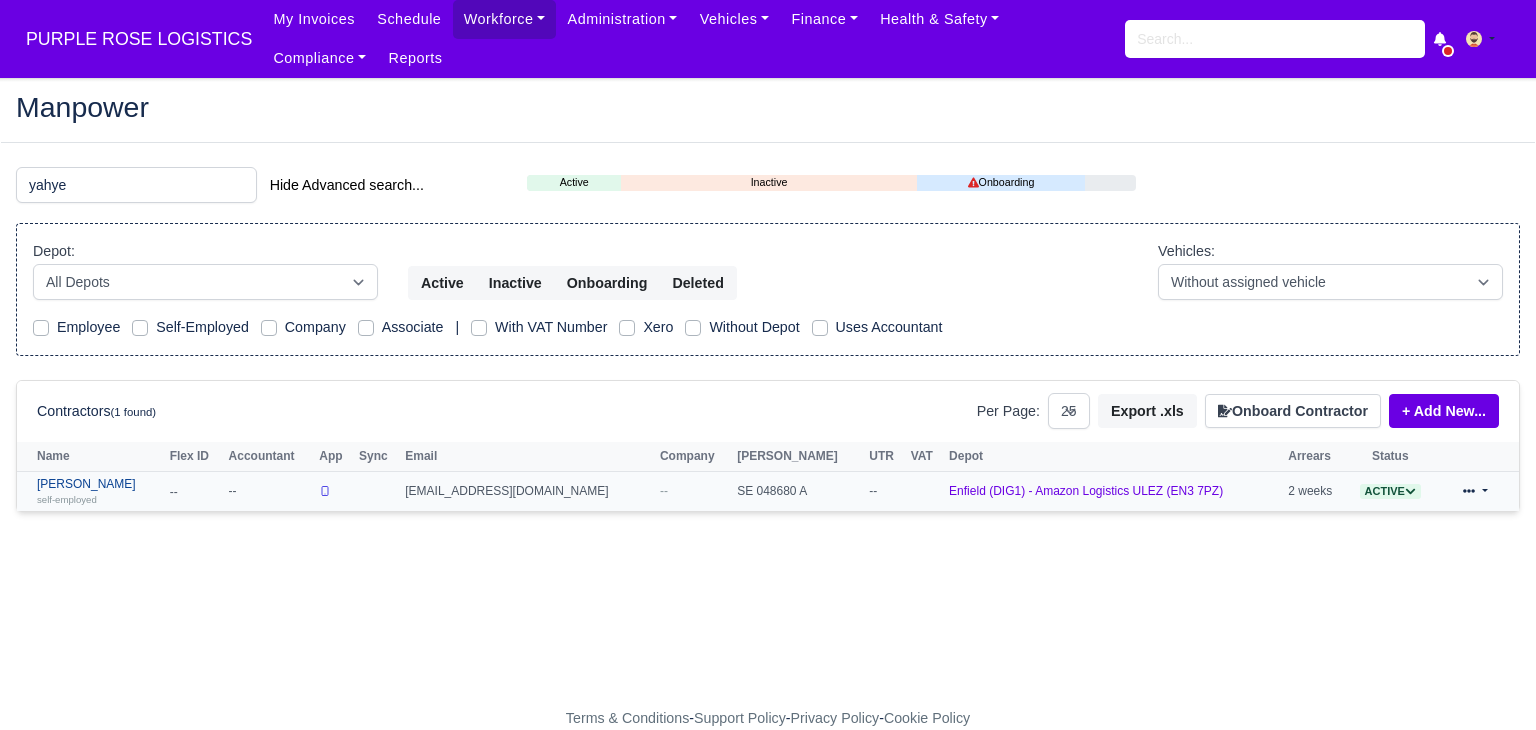 click on "Yahye Abdi
self-employed" at bounding box center (98, 491) 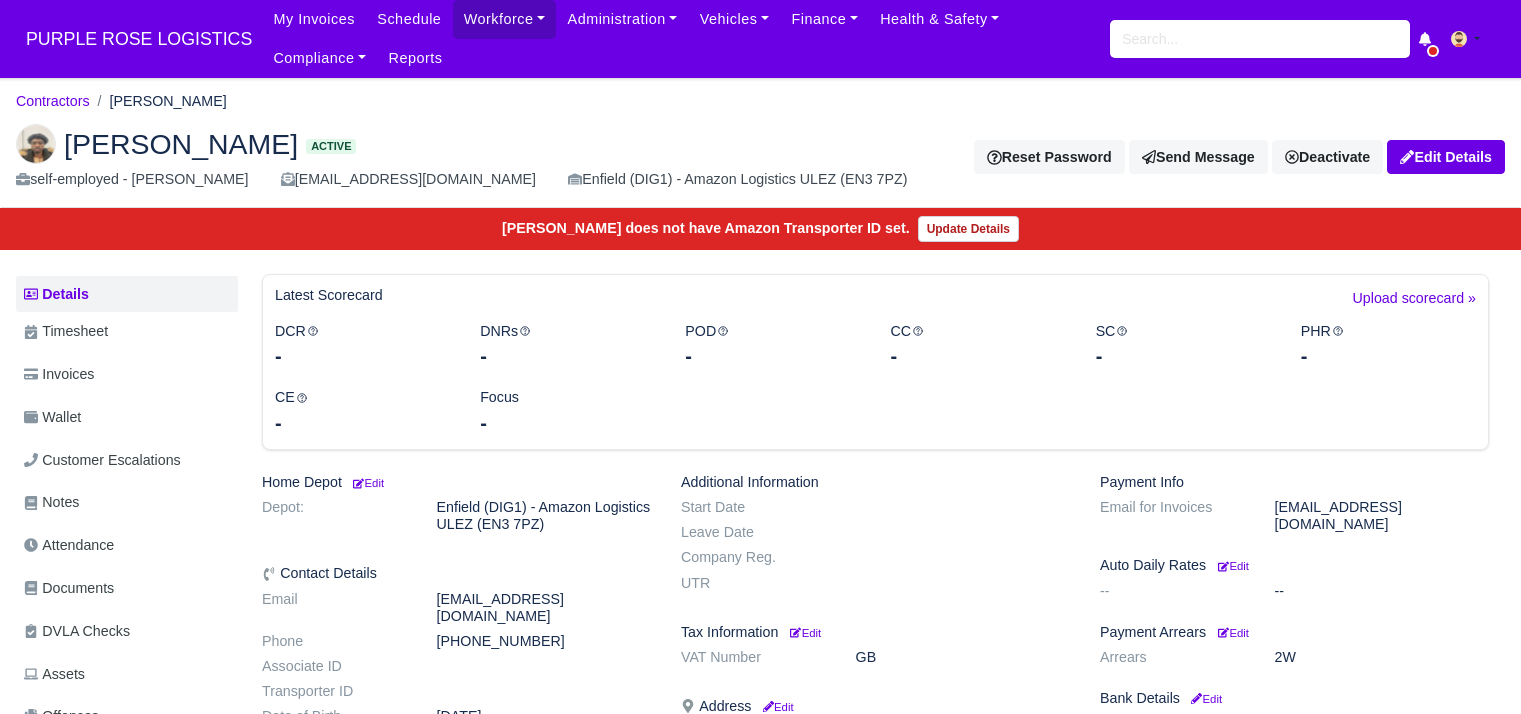 scroll, scrollTop: 0, scrollLeft: 0, axis: both 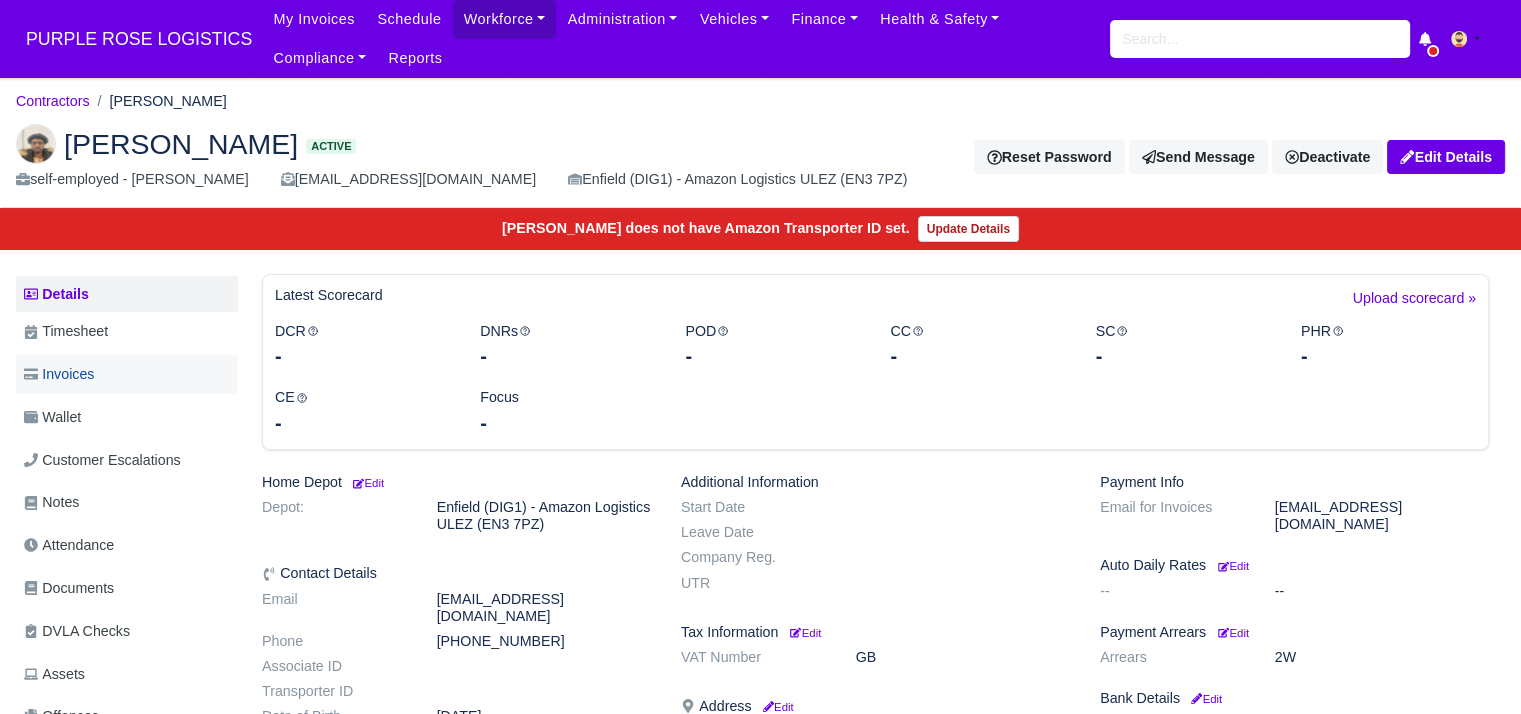click on "Invoices" at bounding box center [127, 374] 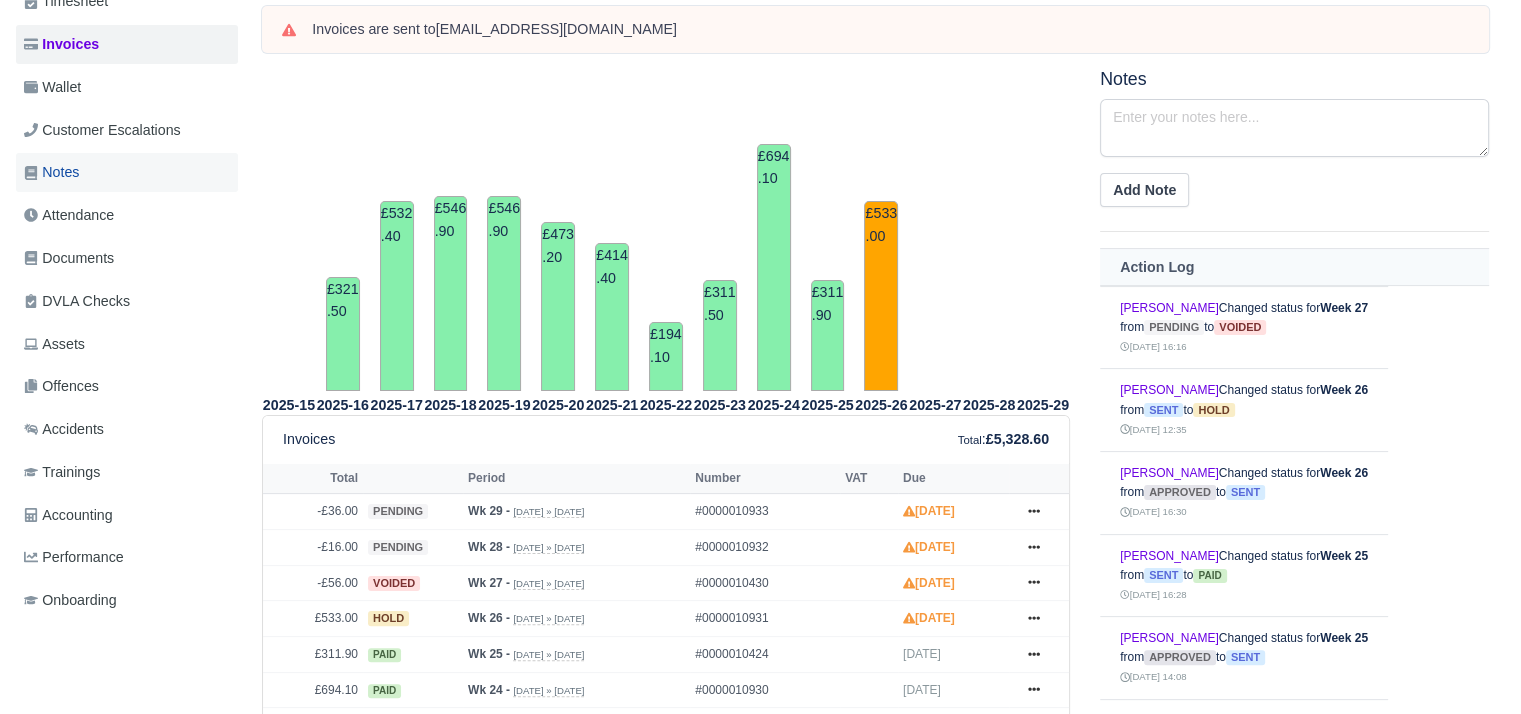 scroll, scrollTop: 303, scrollLeft: 0, axis: vertical 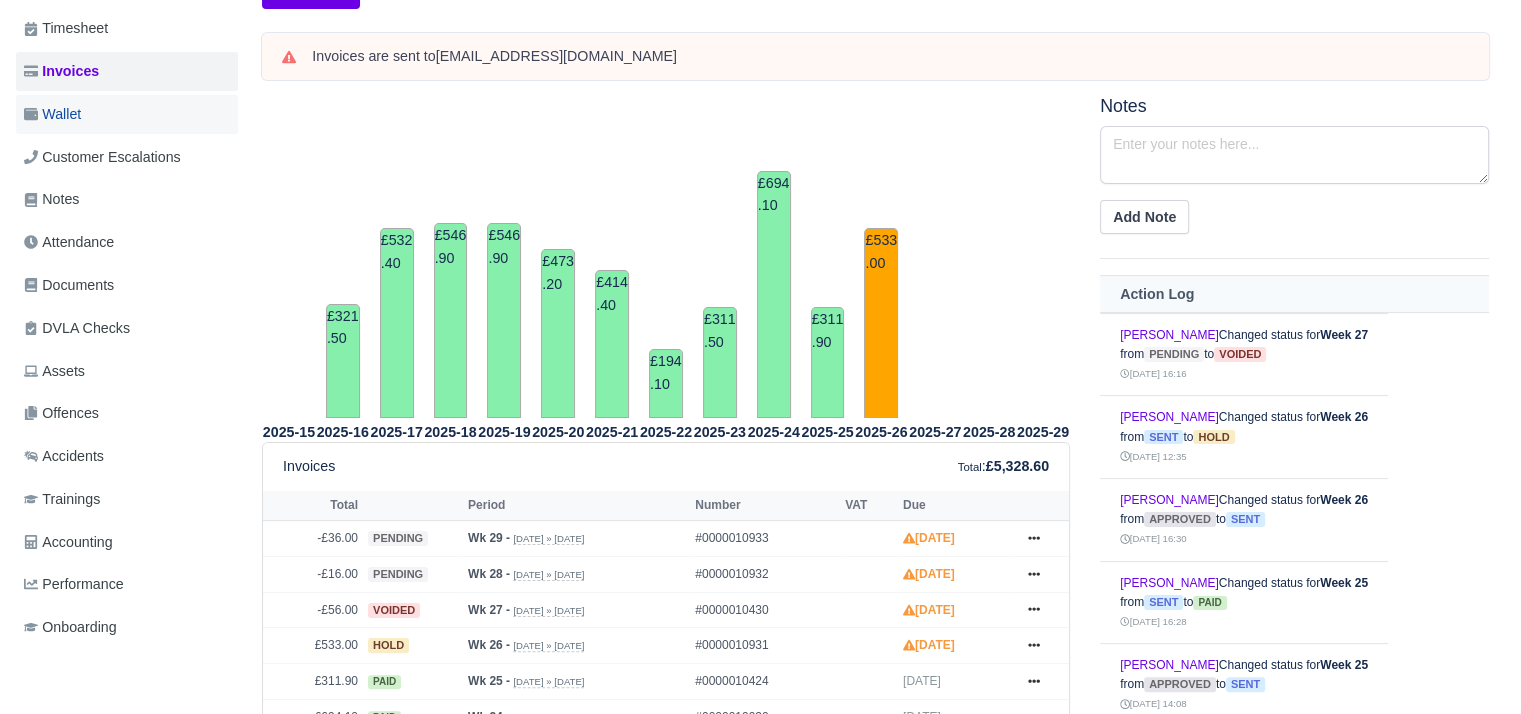 click on "Wallet" at bounding box center (127, 114) 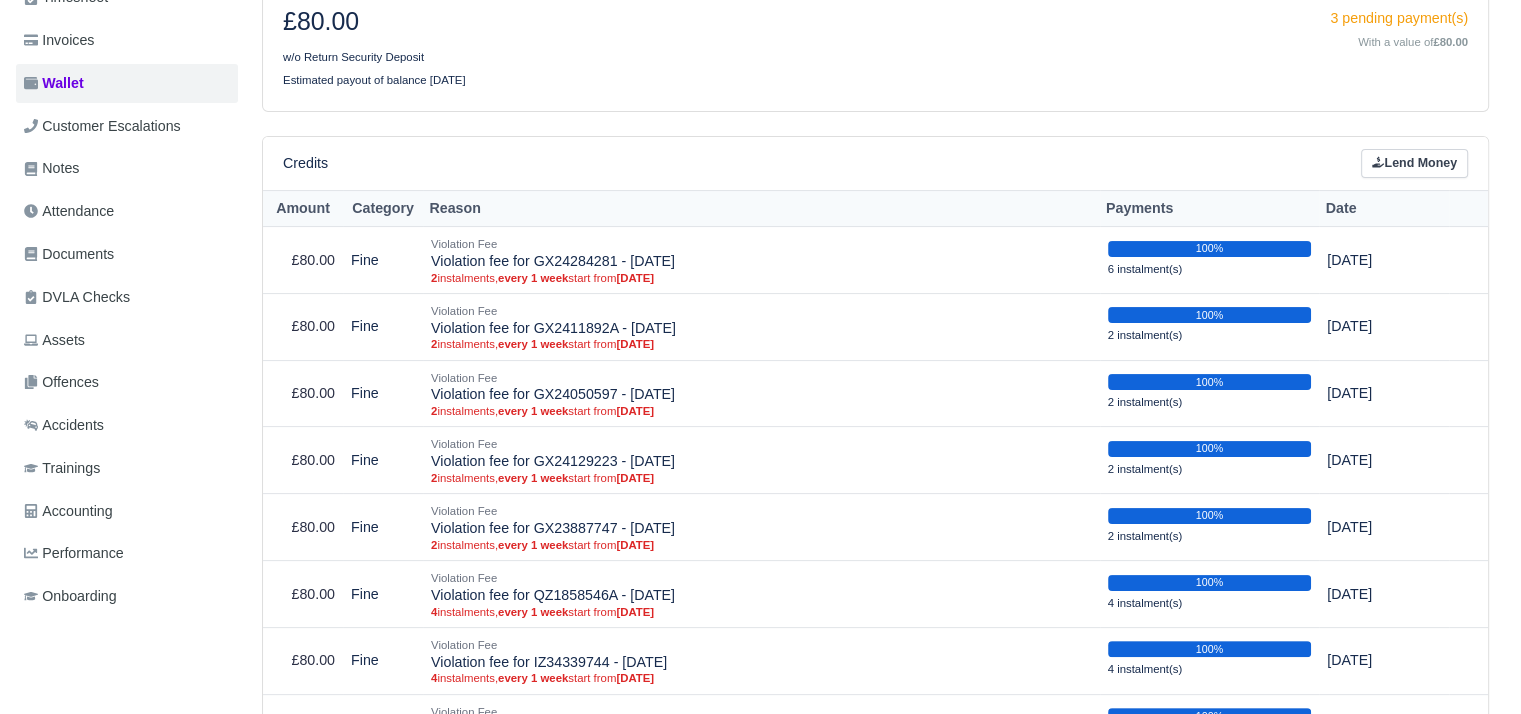 scroll, scrollTop: 240, scrollLeft: 0, axis: vertical 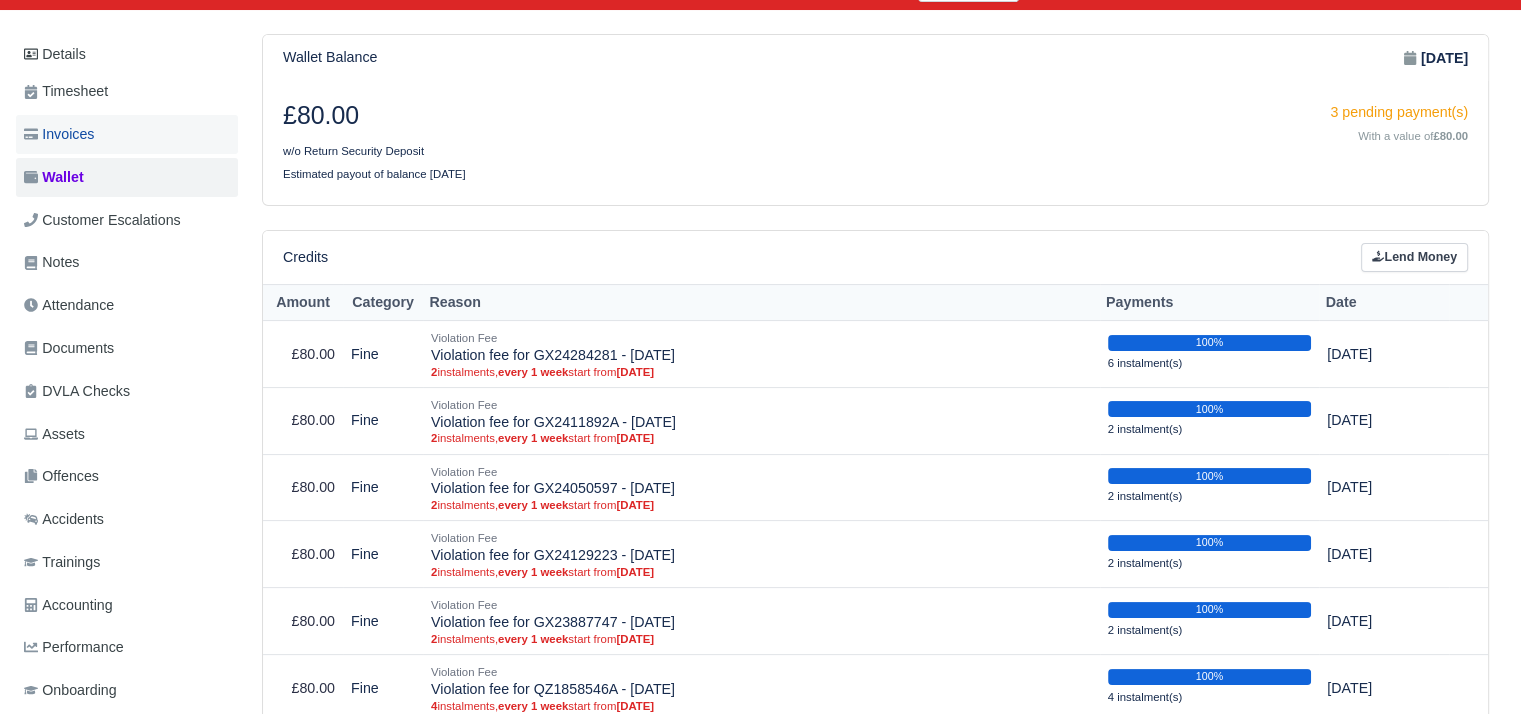 click on "Invoices" at bounding box center [127, 134] 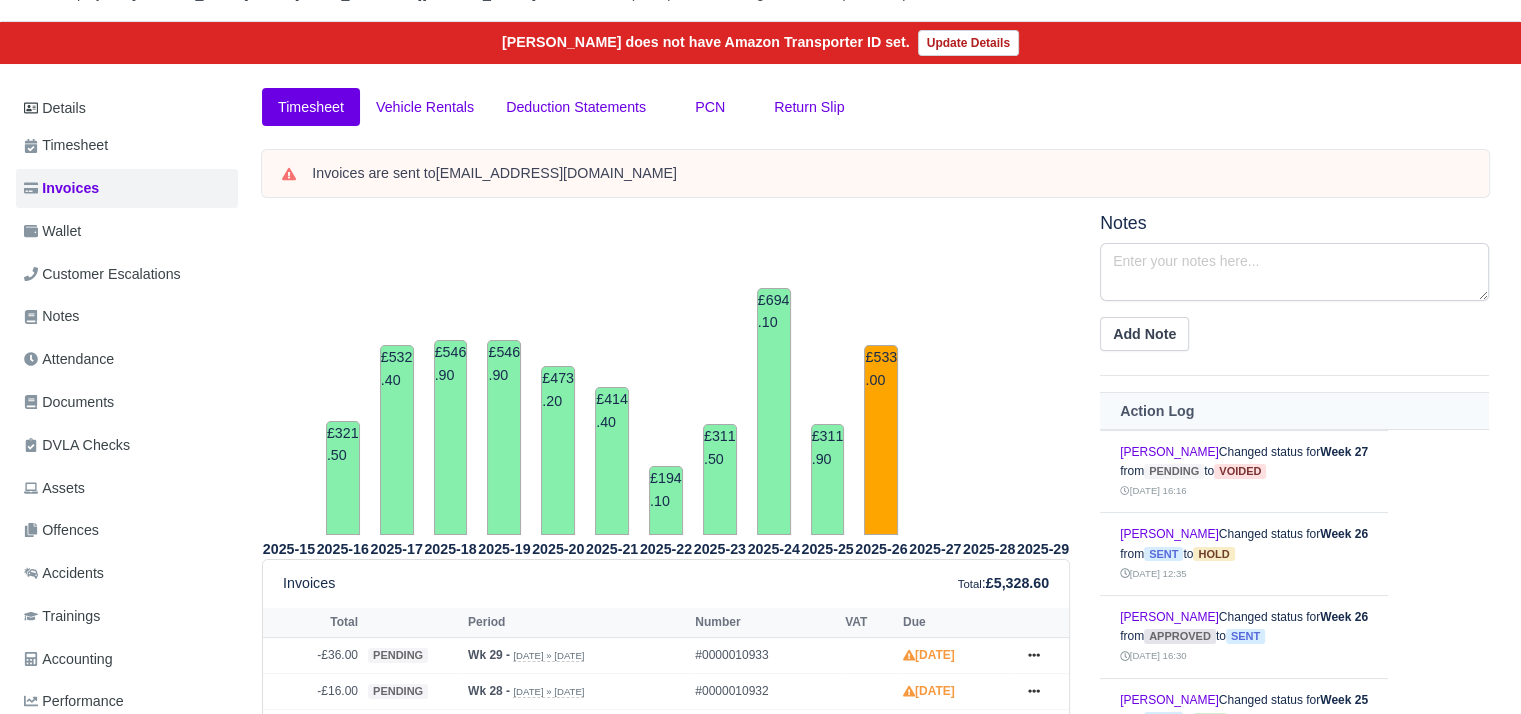 scroll, scrollTop: 171, scrollLeft: 0, axis: vertical 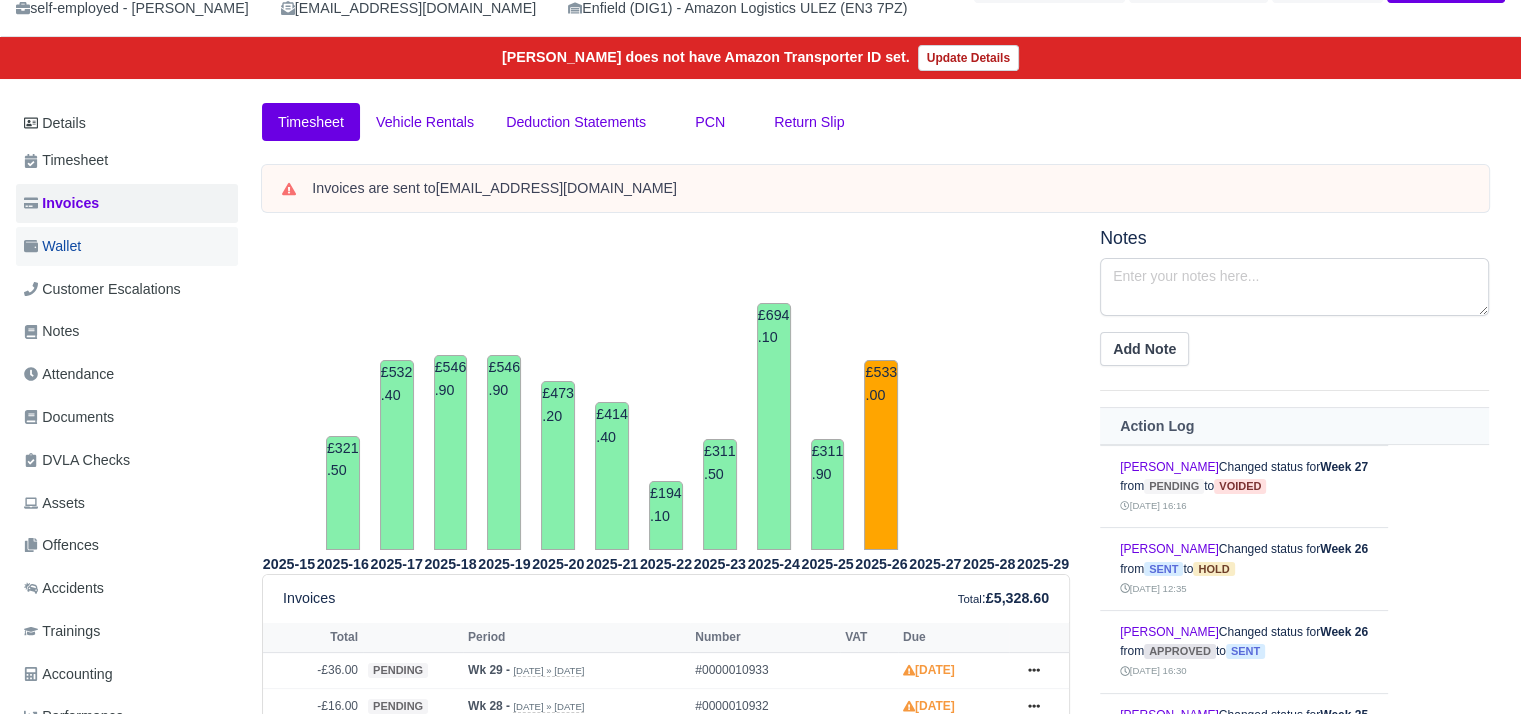 click on "Wallet" at bounding box center (127, 246) 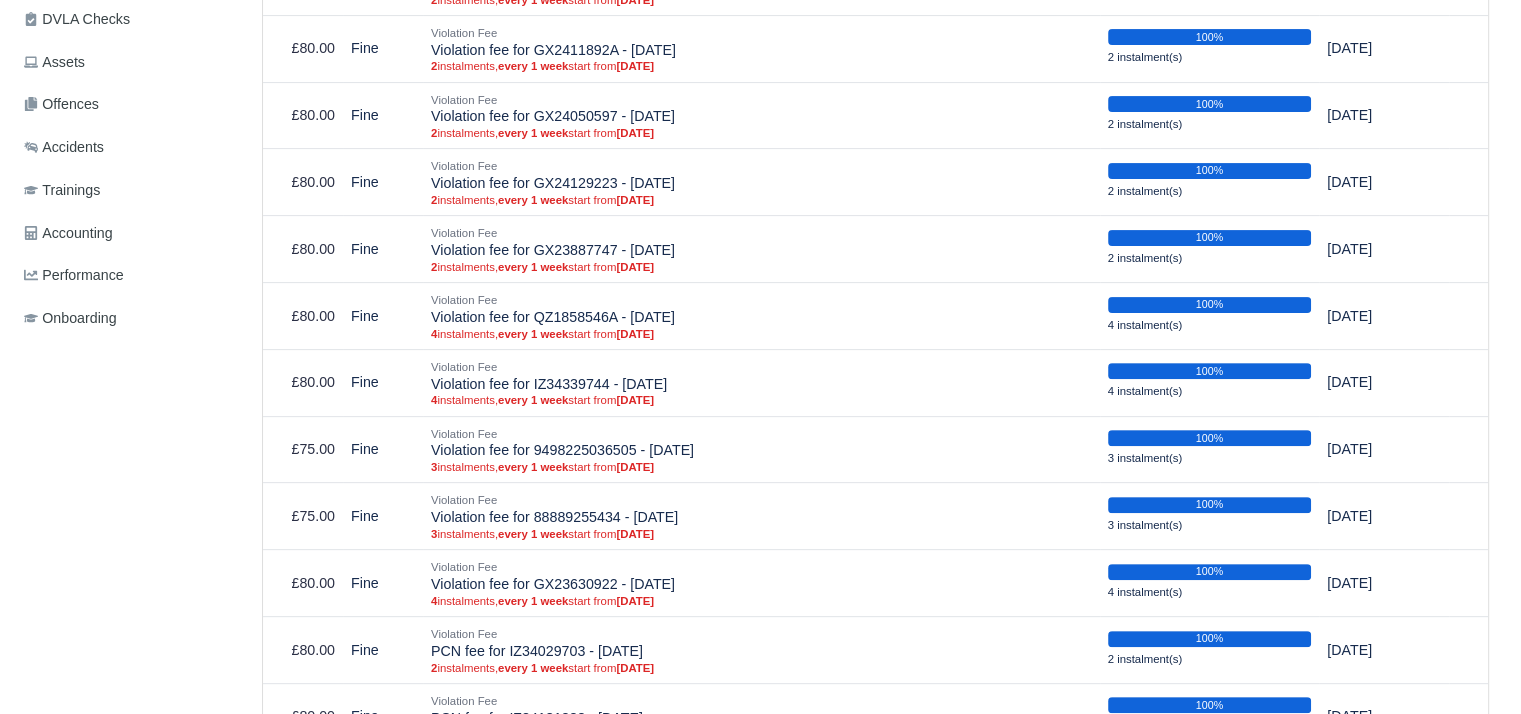 click on "Violation Fee" at bounding box center (761, 300) 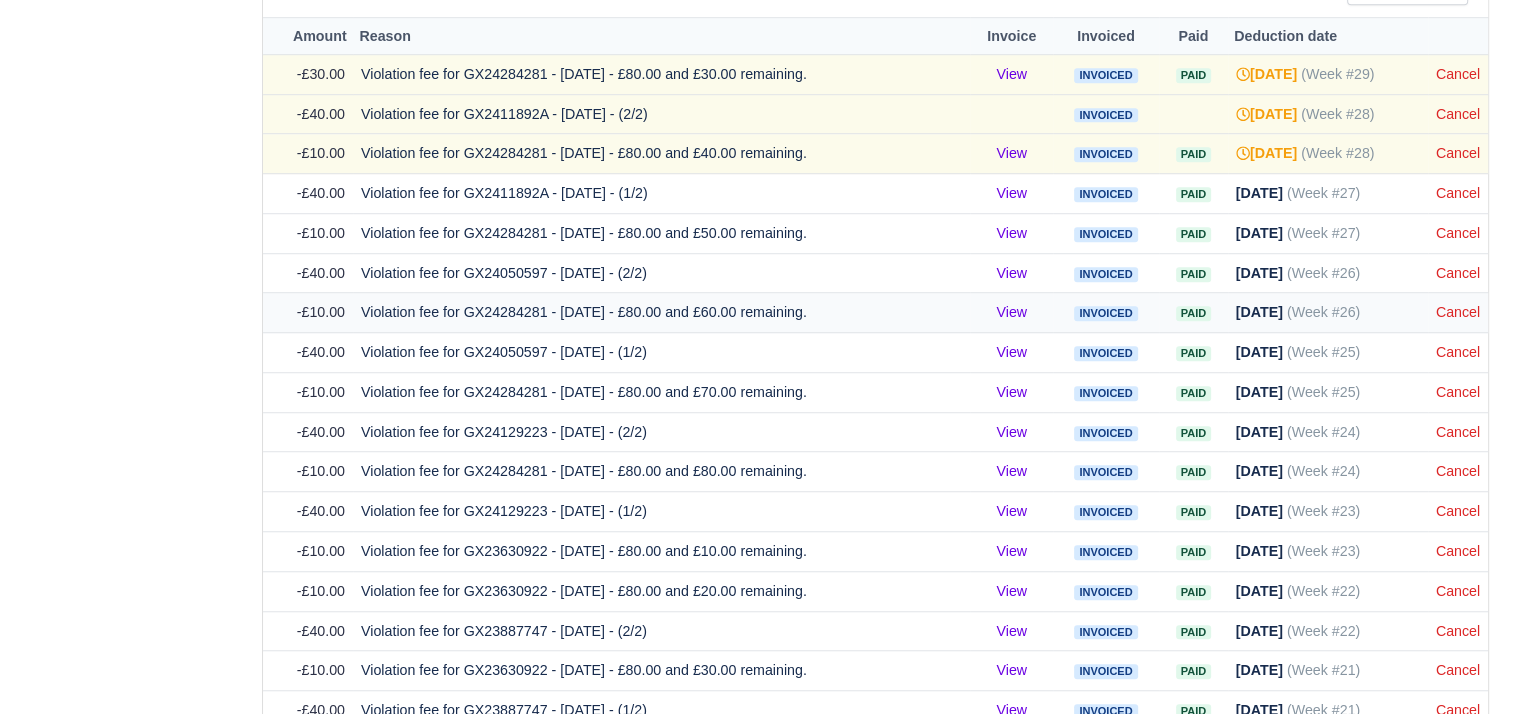 scroll, scrollTop: 1436, scrollLeft: 0, axis: vertical 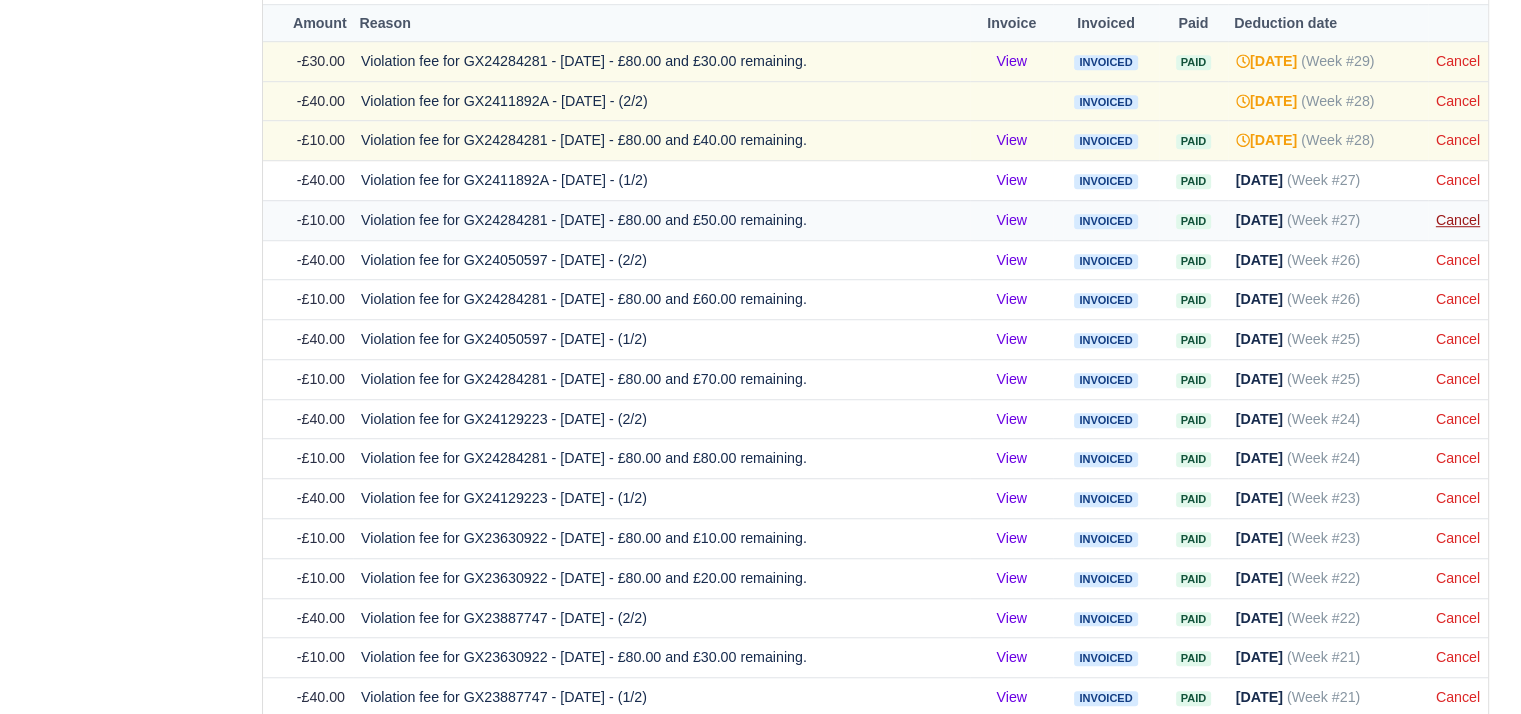 click on "Cancel" at bounding box center [1458, 220] 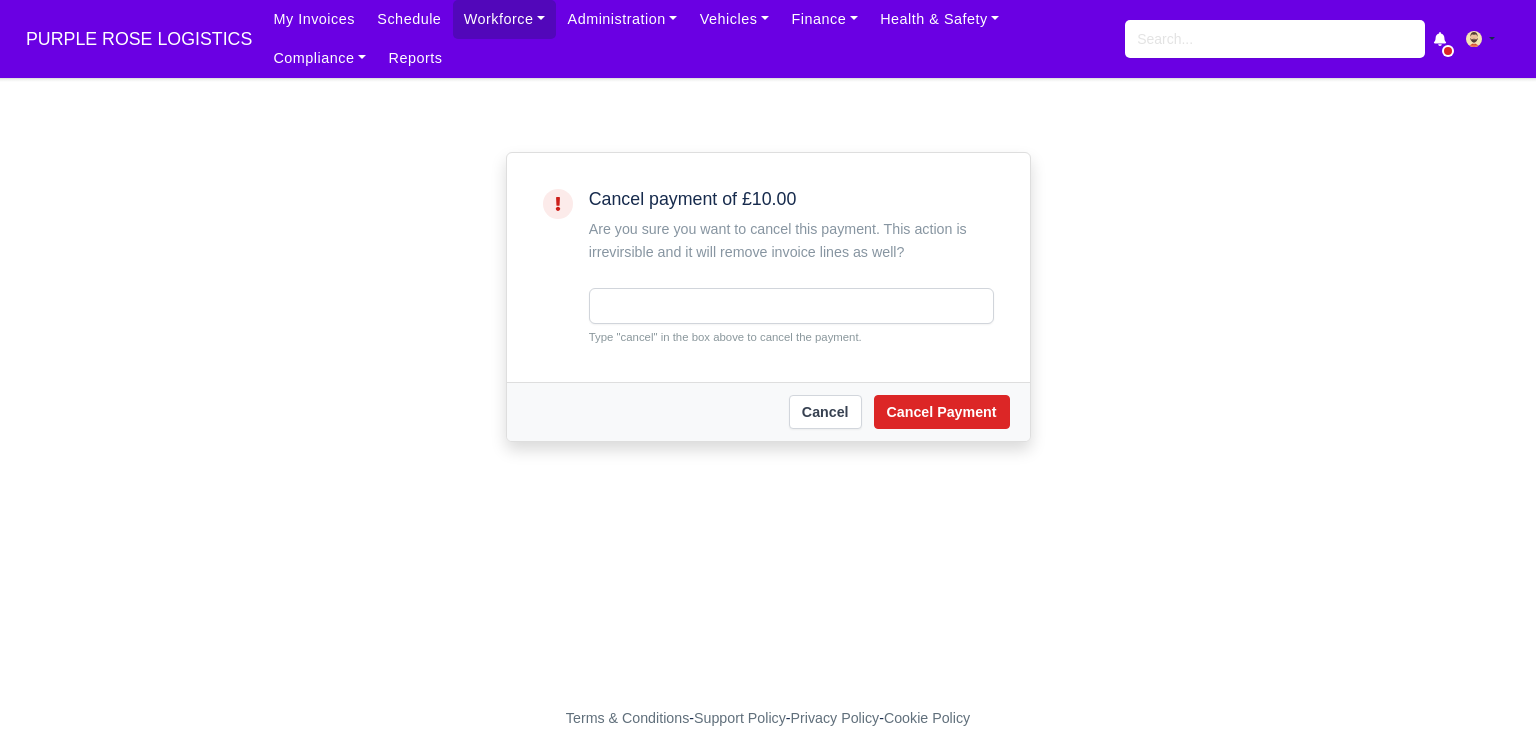 scroll, scrollTop: 0, scrollLeft: 0, axis: both 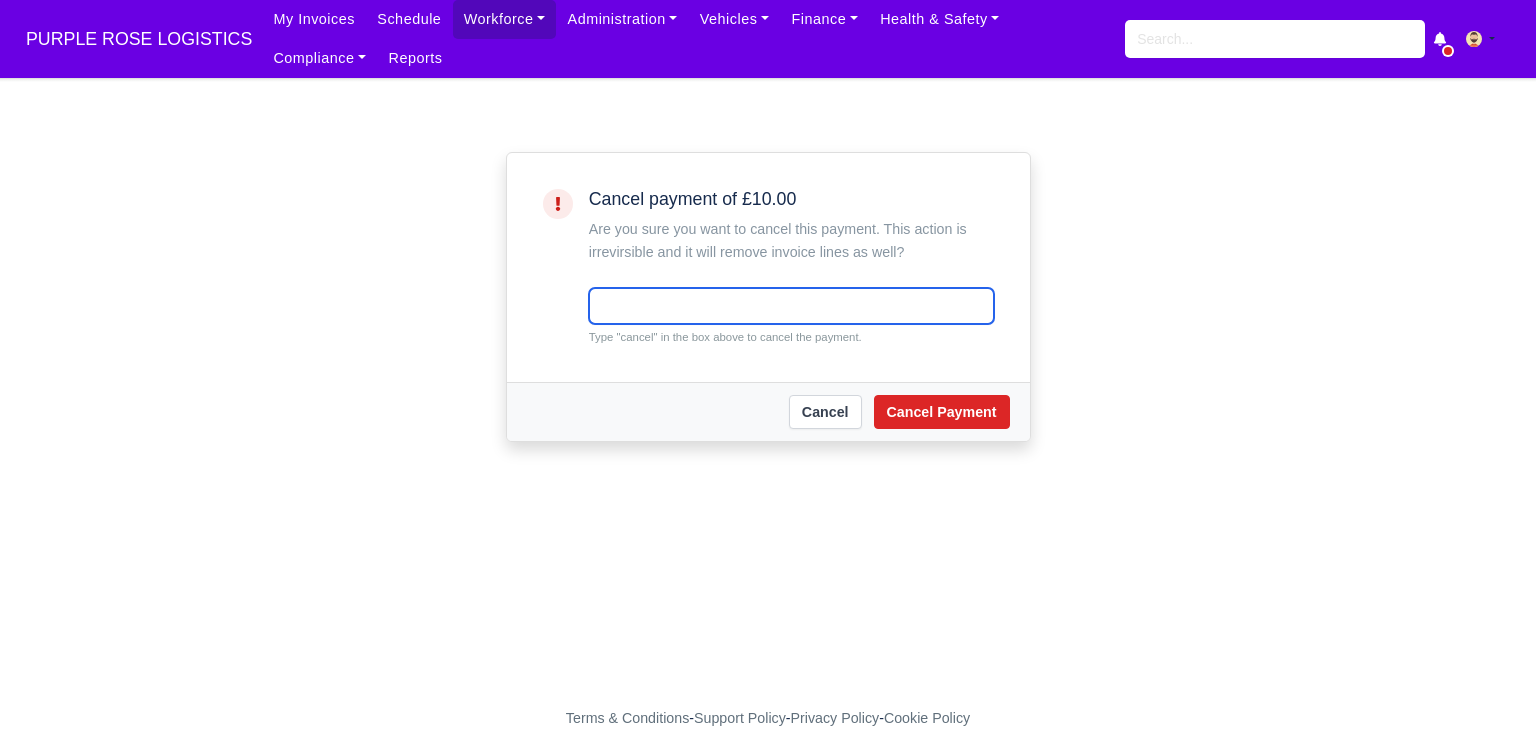 click at bounding box center (791, 306) 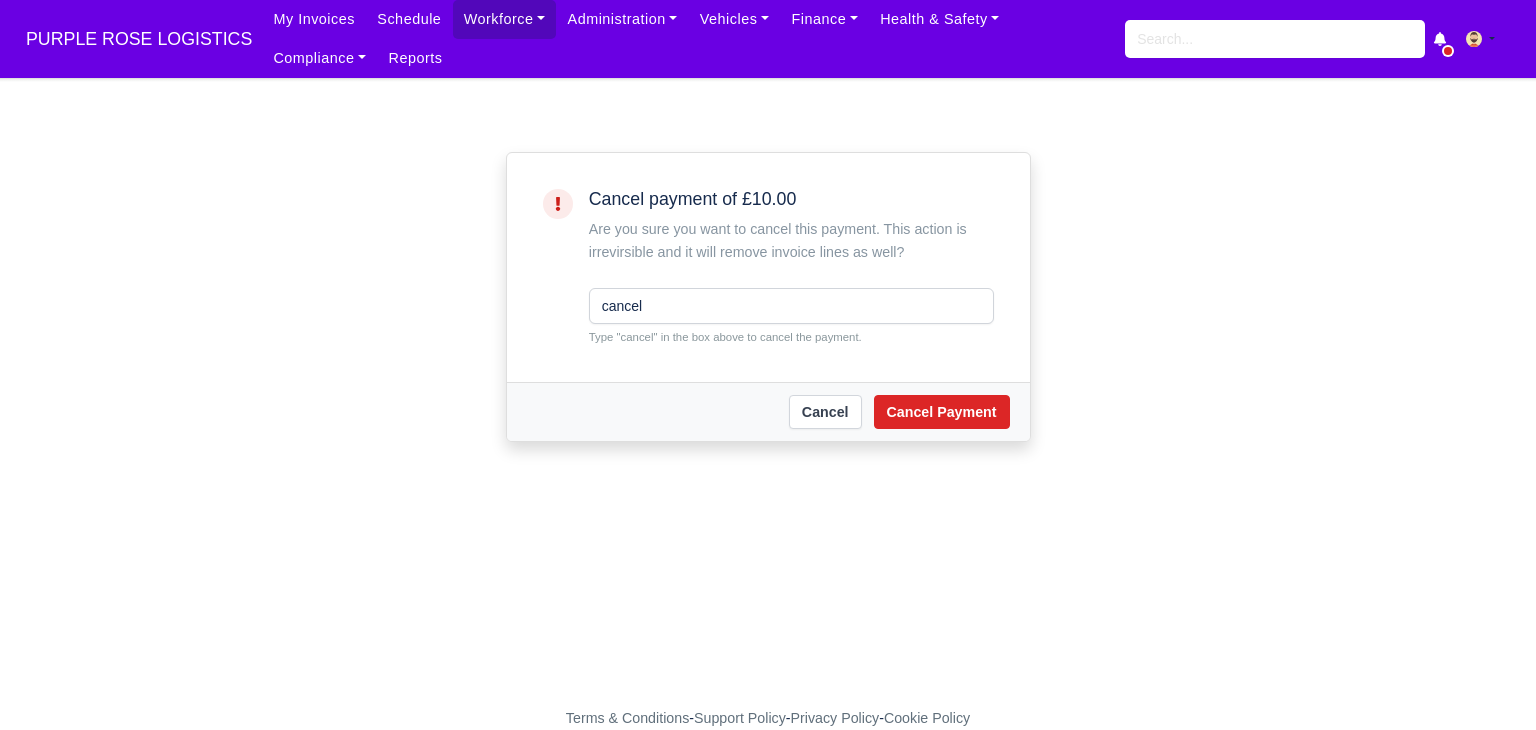 click on "[PERSON_NAME] Payment" at bounding box center [768, 412] 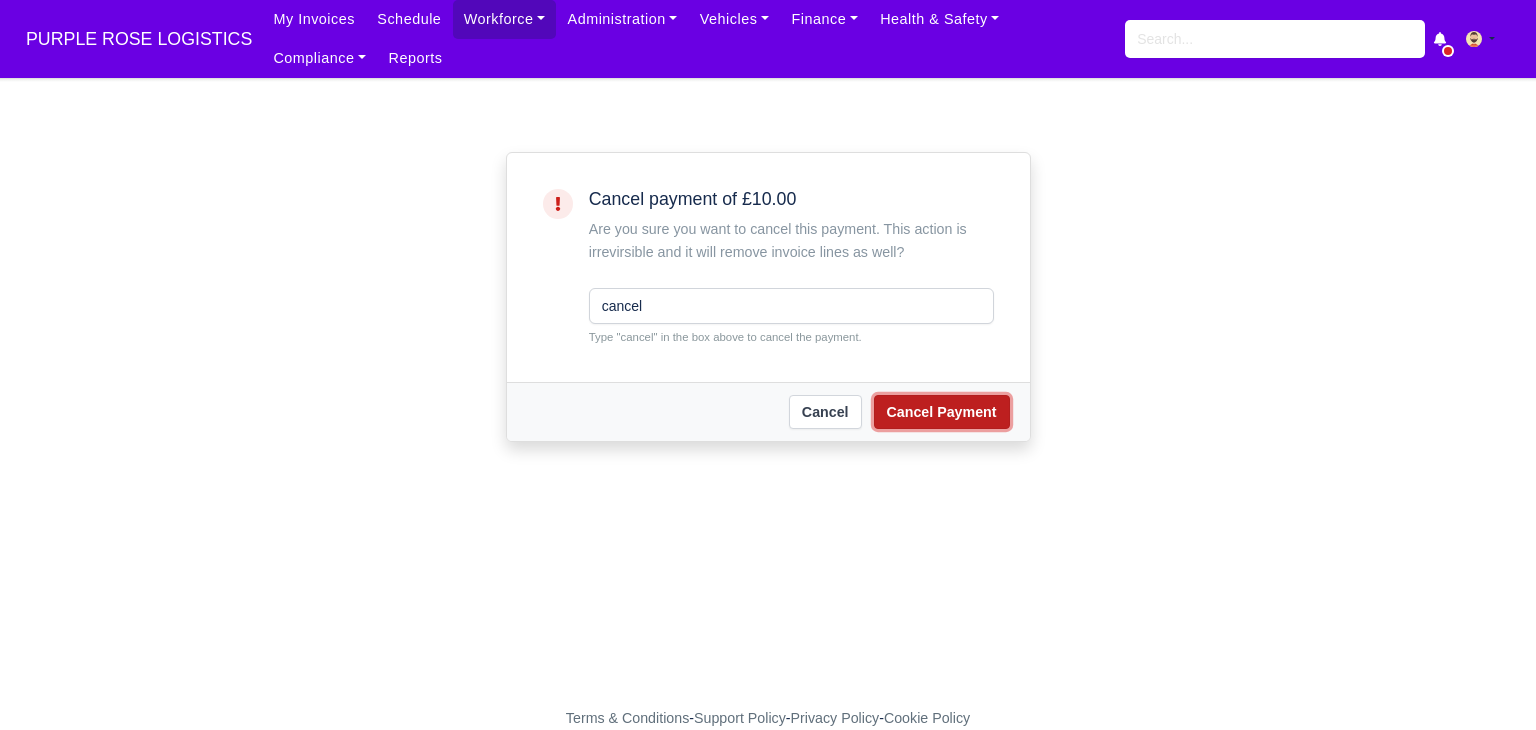 click on "Cancel Payment" at bounding box center (942, 412) 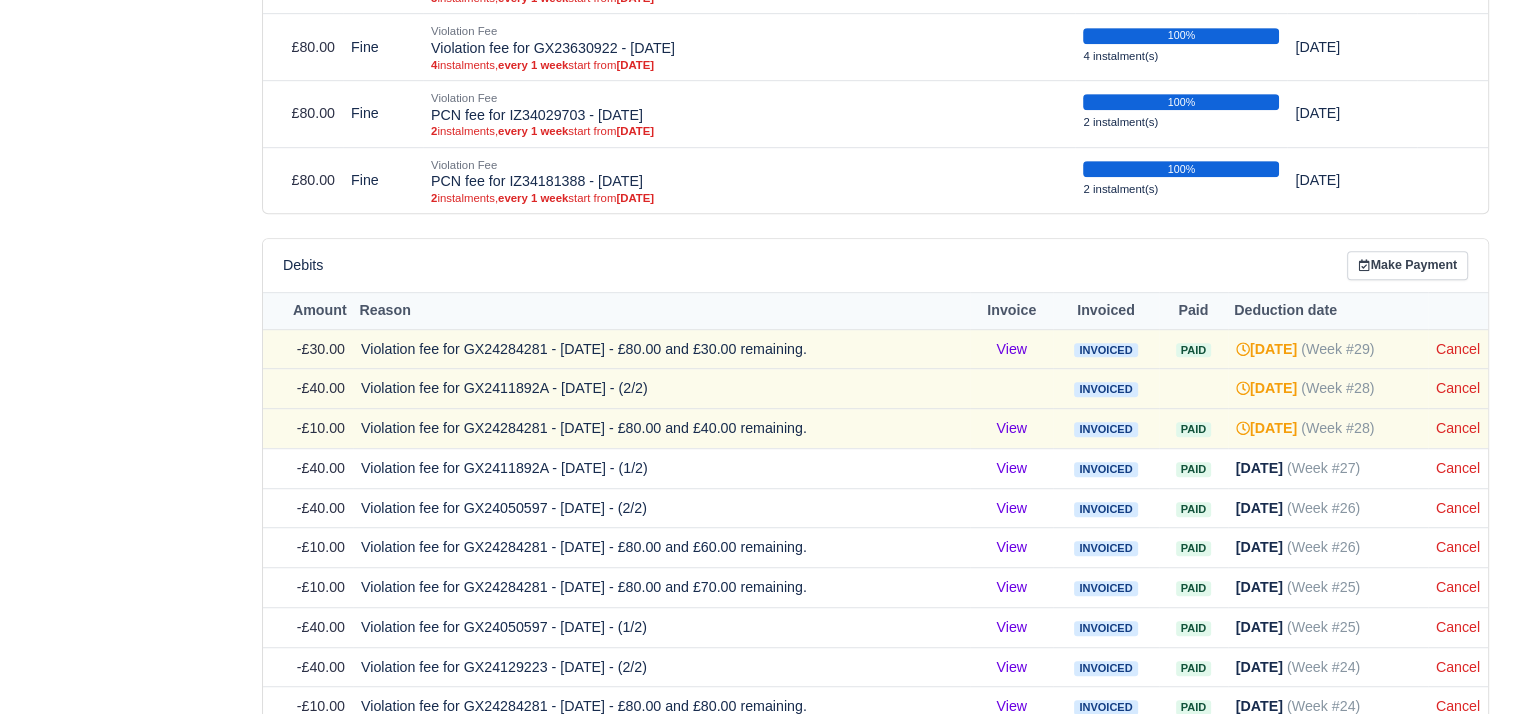 scroll, scrollTop: 1208, scrollLeft: 0, axis: vertical 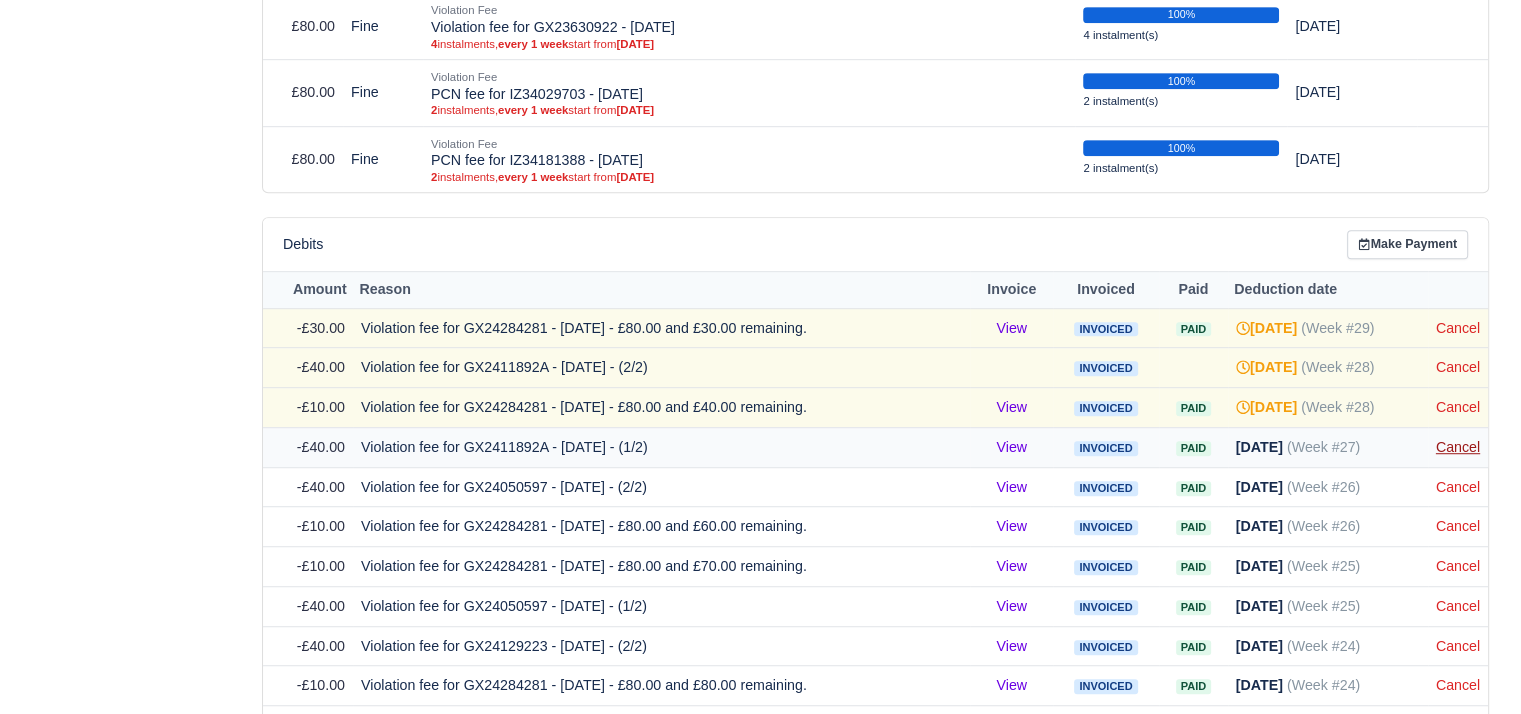 click on "Cancel" at bounding box center (1458, 447) 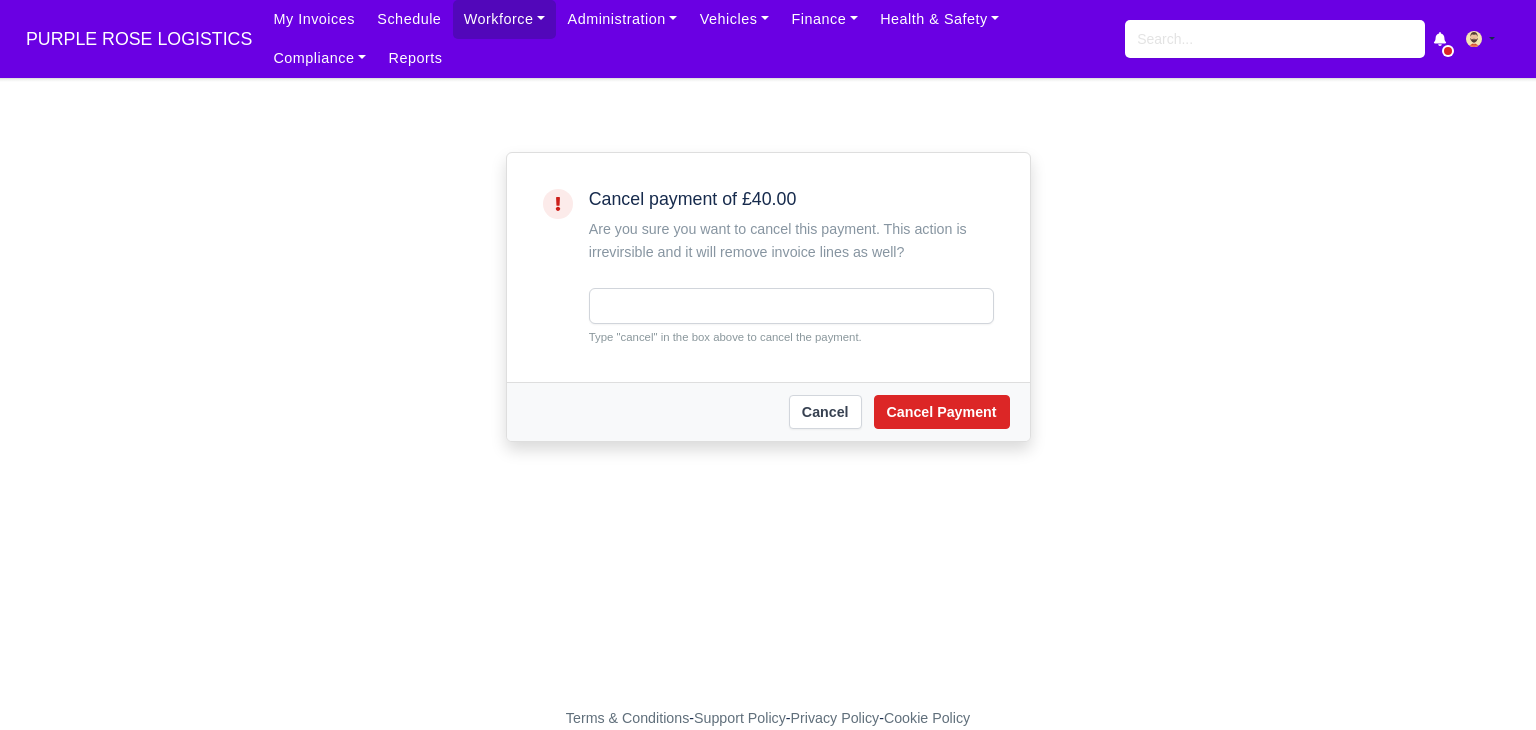 scroll, scrollTop: 0, scrollLeft: 0, axis: both 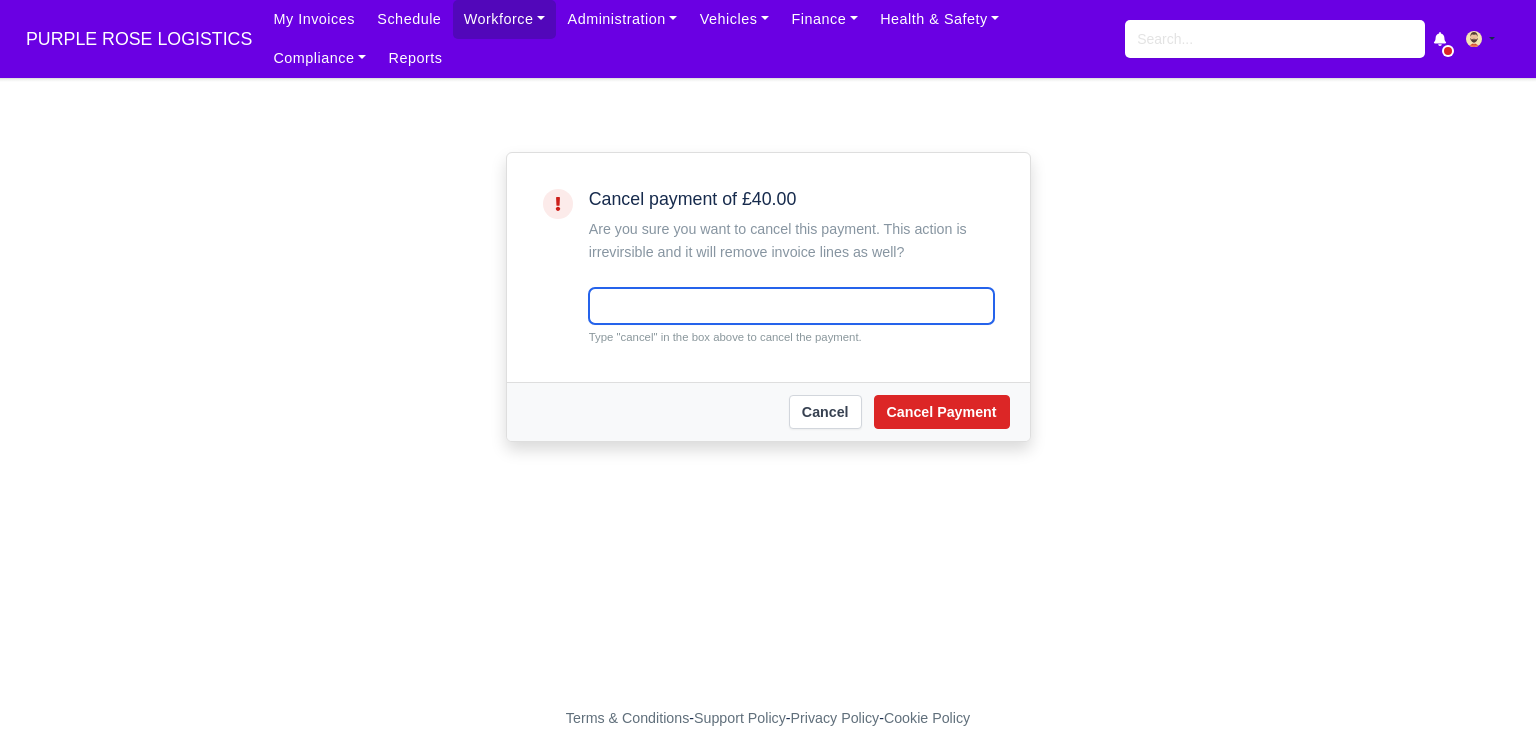 click at bounding box center [791, 306] 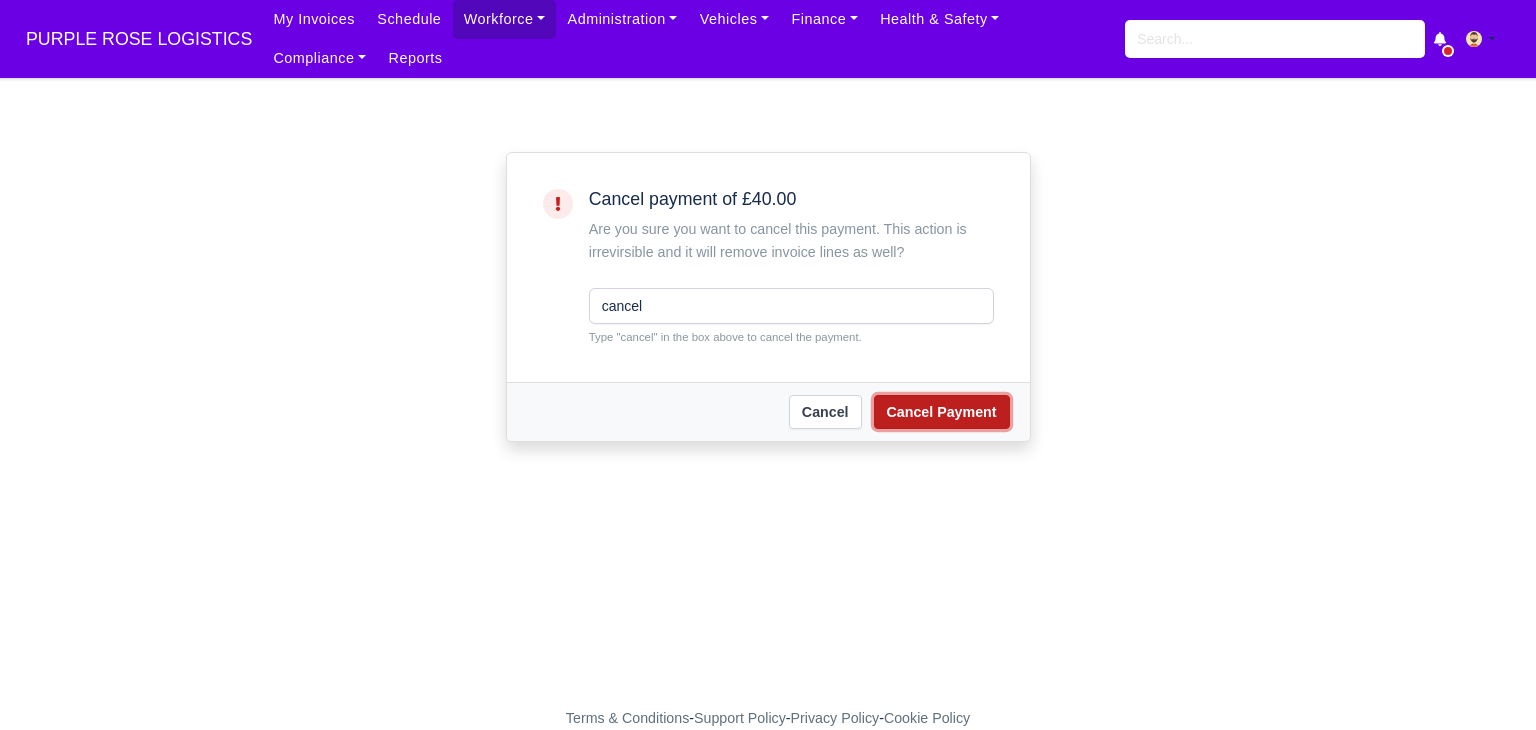 click on "Cancel Payment" at bounding box center (942, 412) 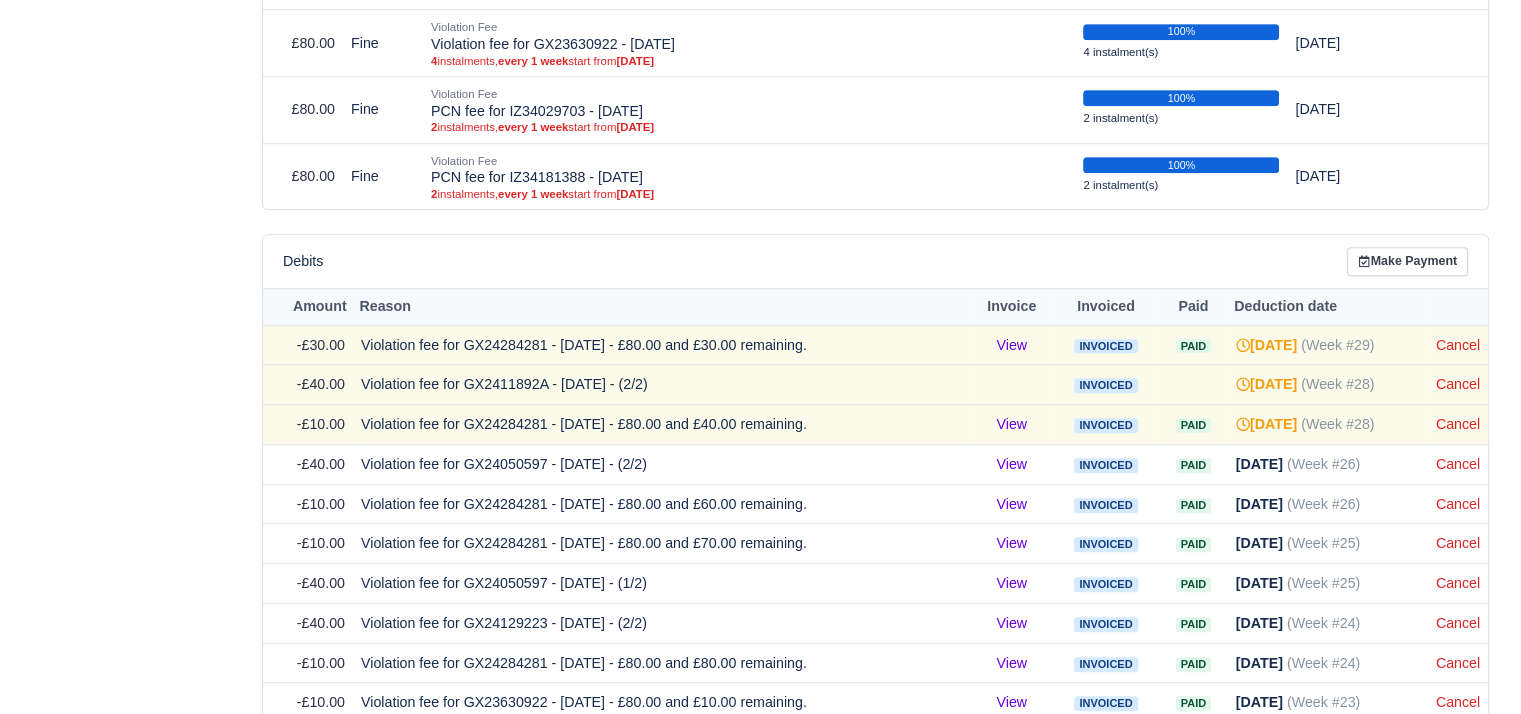 scroll, scrollTop: 1196, scrollLeft: 0, axis: vertical 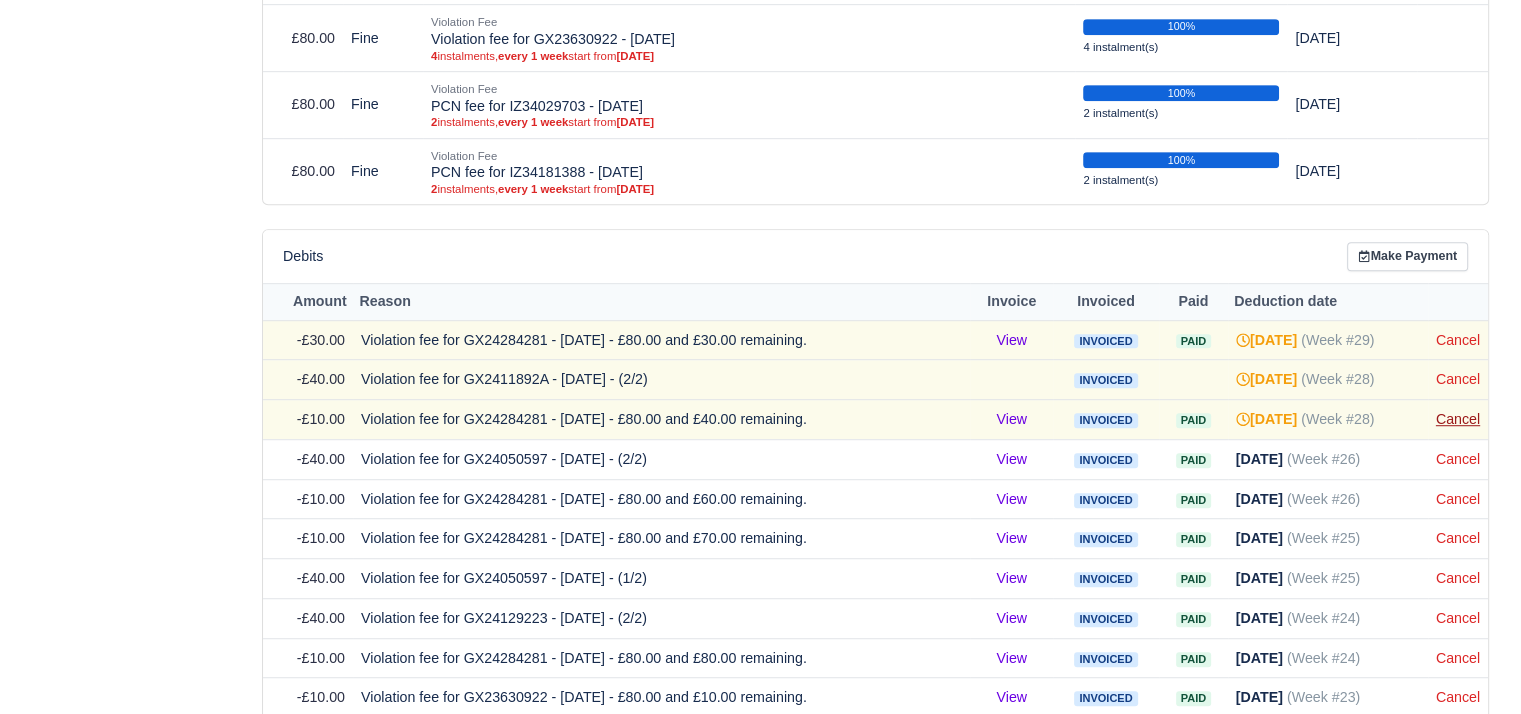 click on "Cancel" at bounding box center (1458, 419) 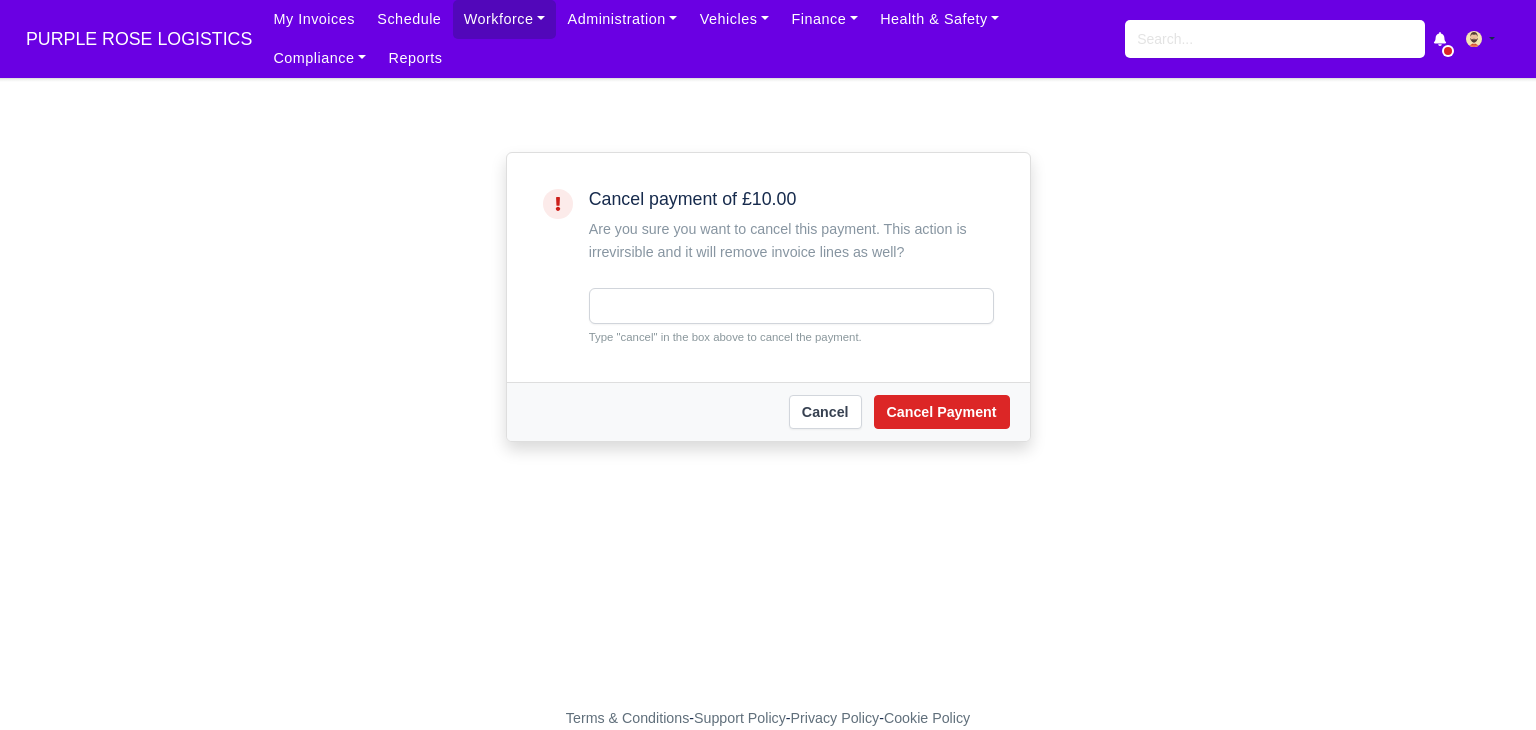 scroll, scrollTop: 0, scrollLeft: 0, axis: both 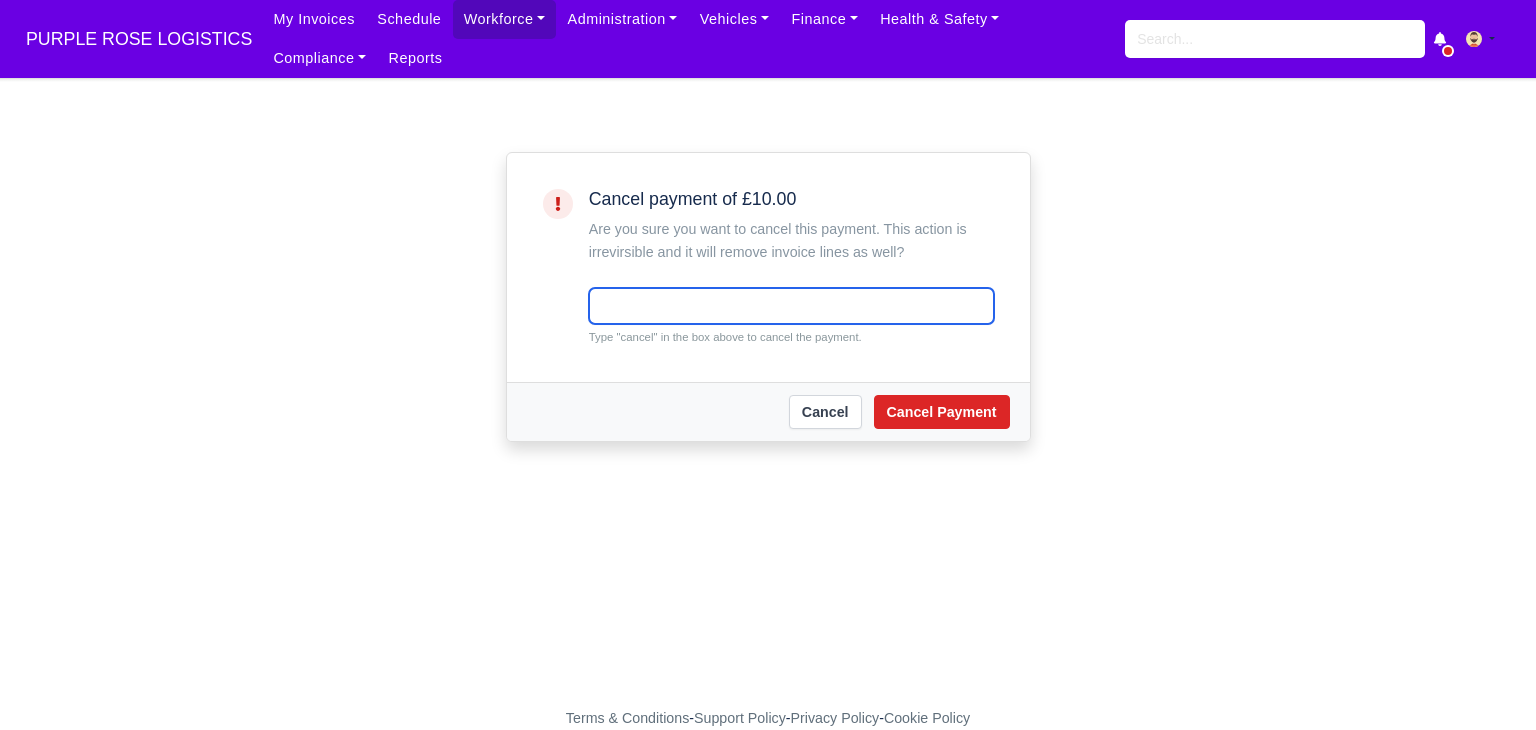 click at bounding box center [791, 306] 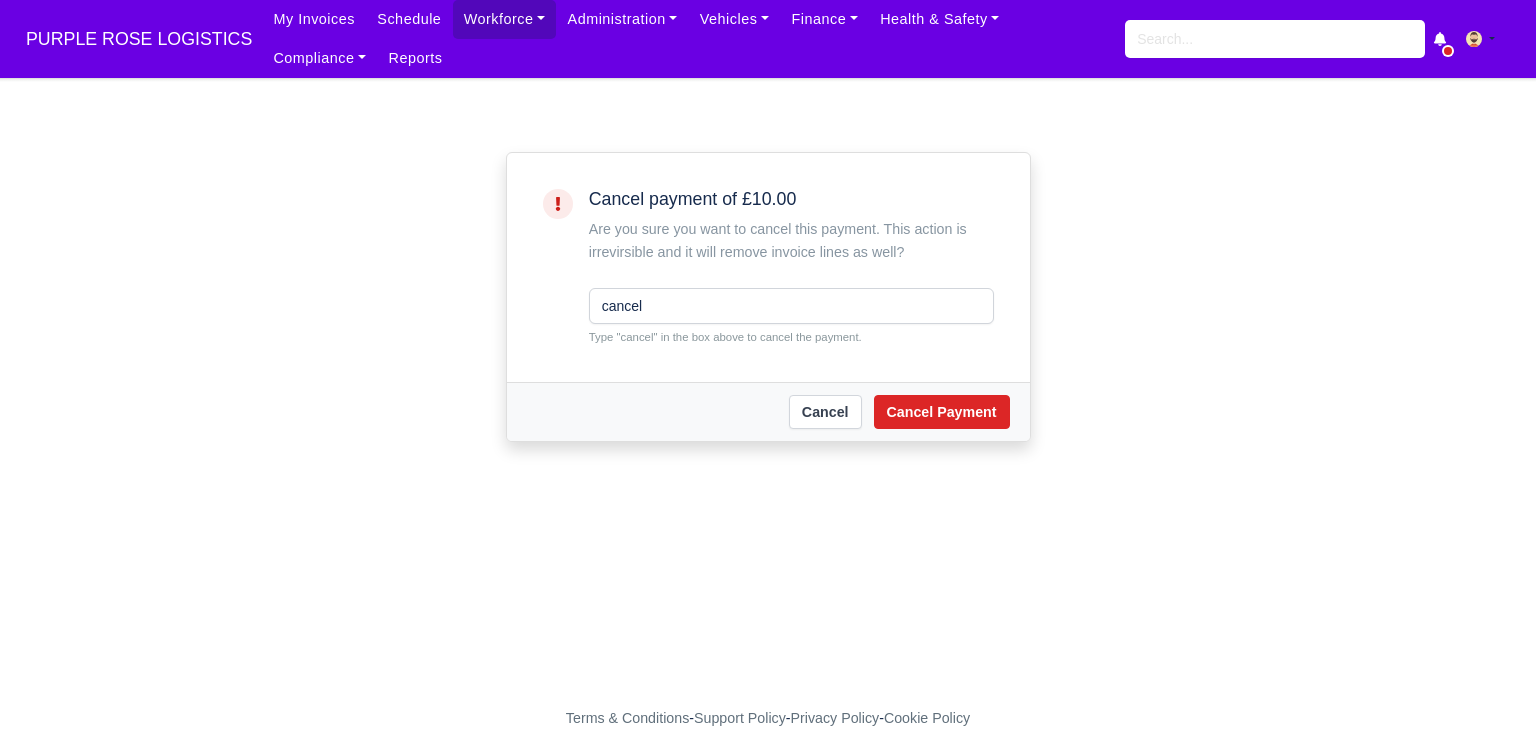 click on "[PERSON_NAME] Payment" at bounding box center [768, 411] 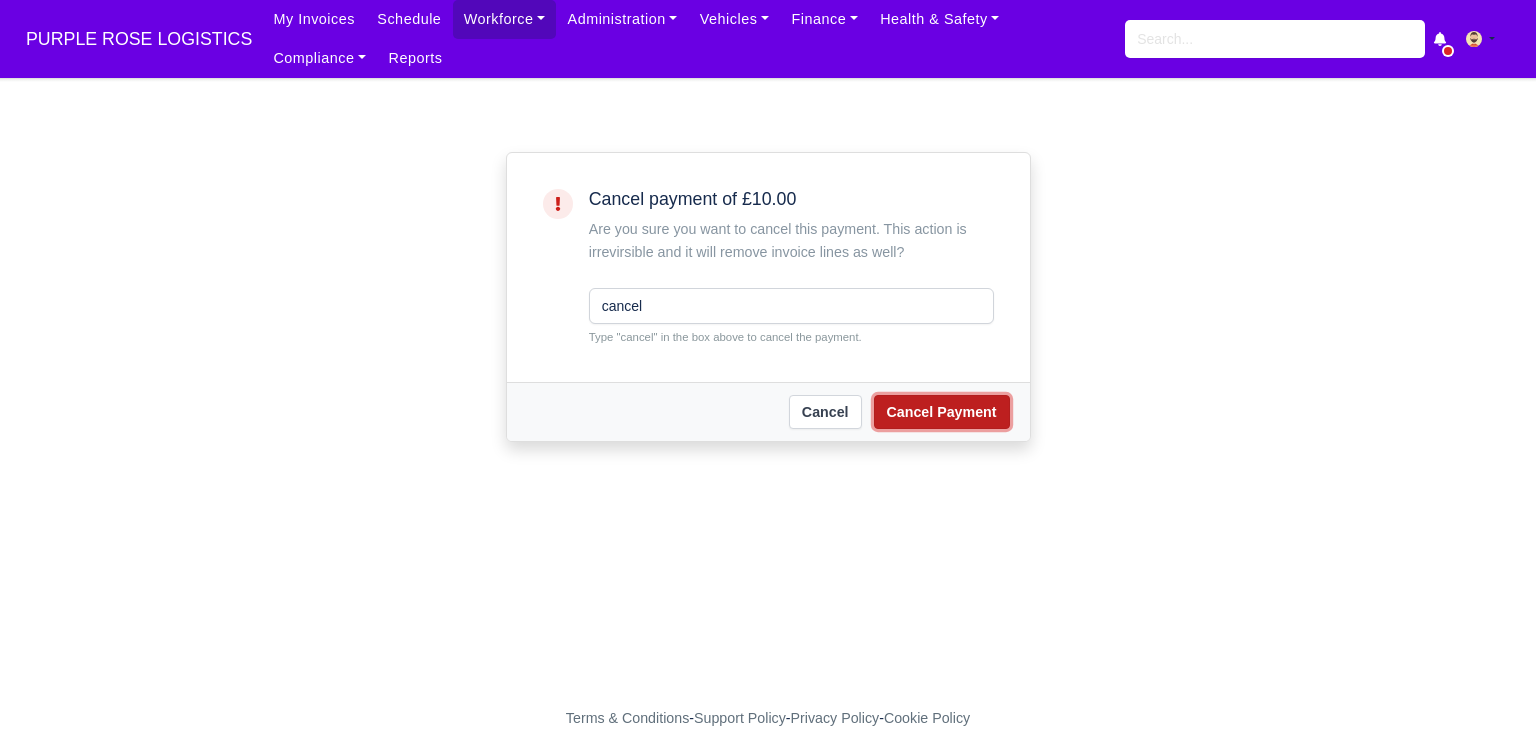 click on "Cancel Payment" at bounding box center (942, 412) 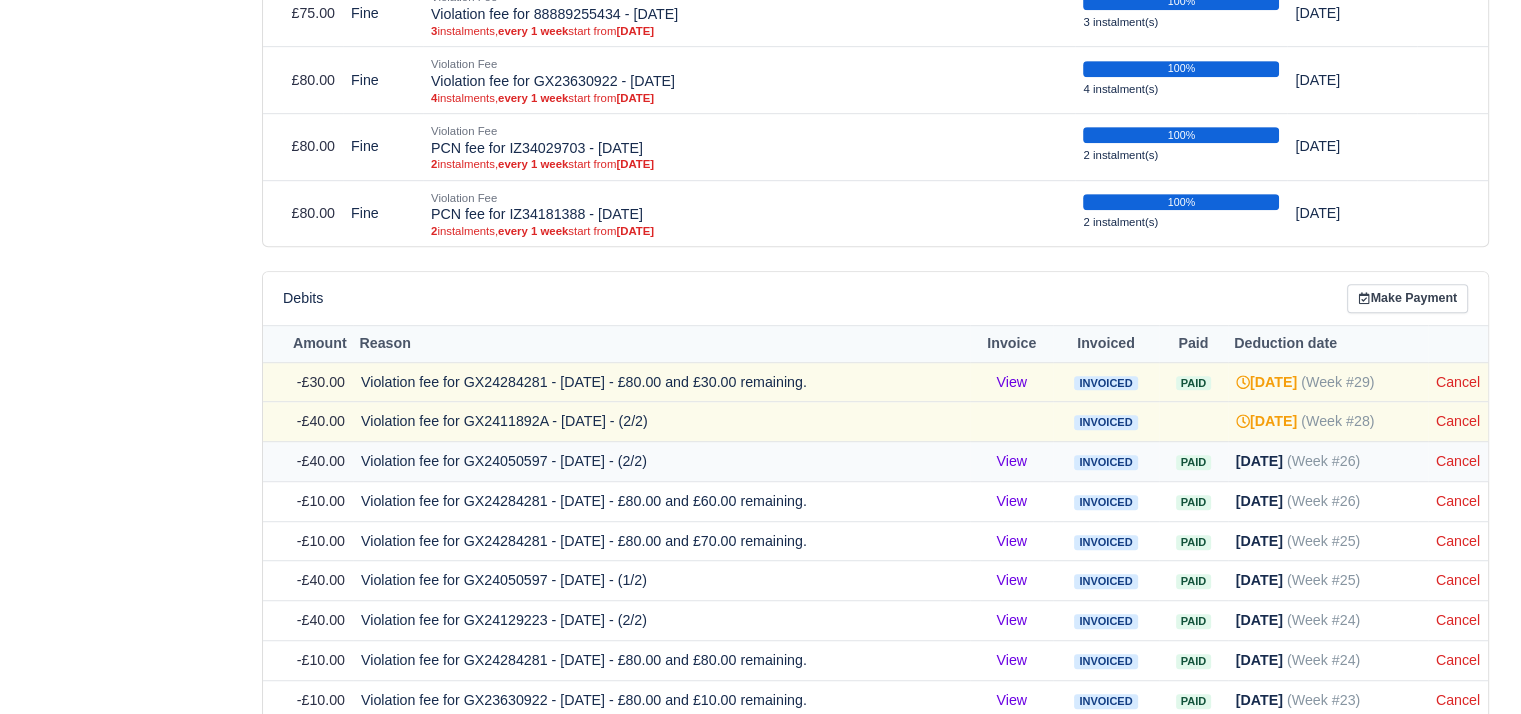 scroll, scrollTop: 1155, scrollLeft: 0, axis: vertical 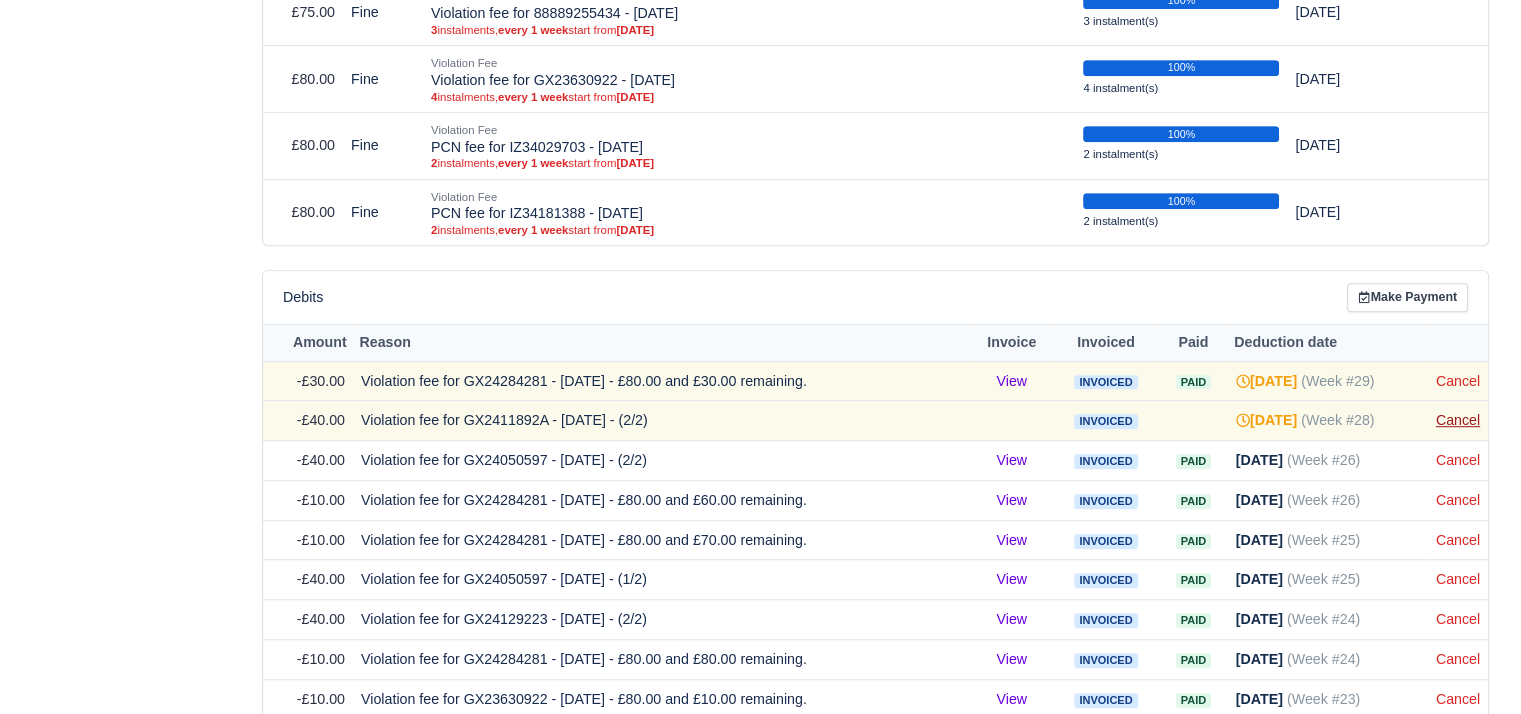 click on "Cancel" at bounding box center [1458, 420] 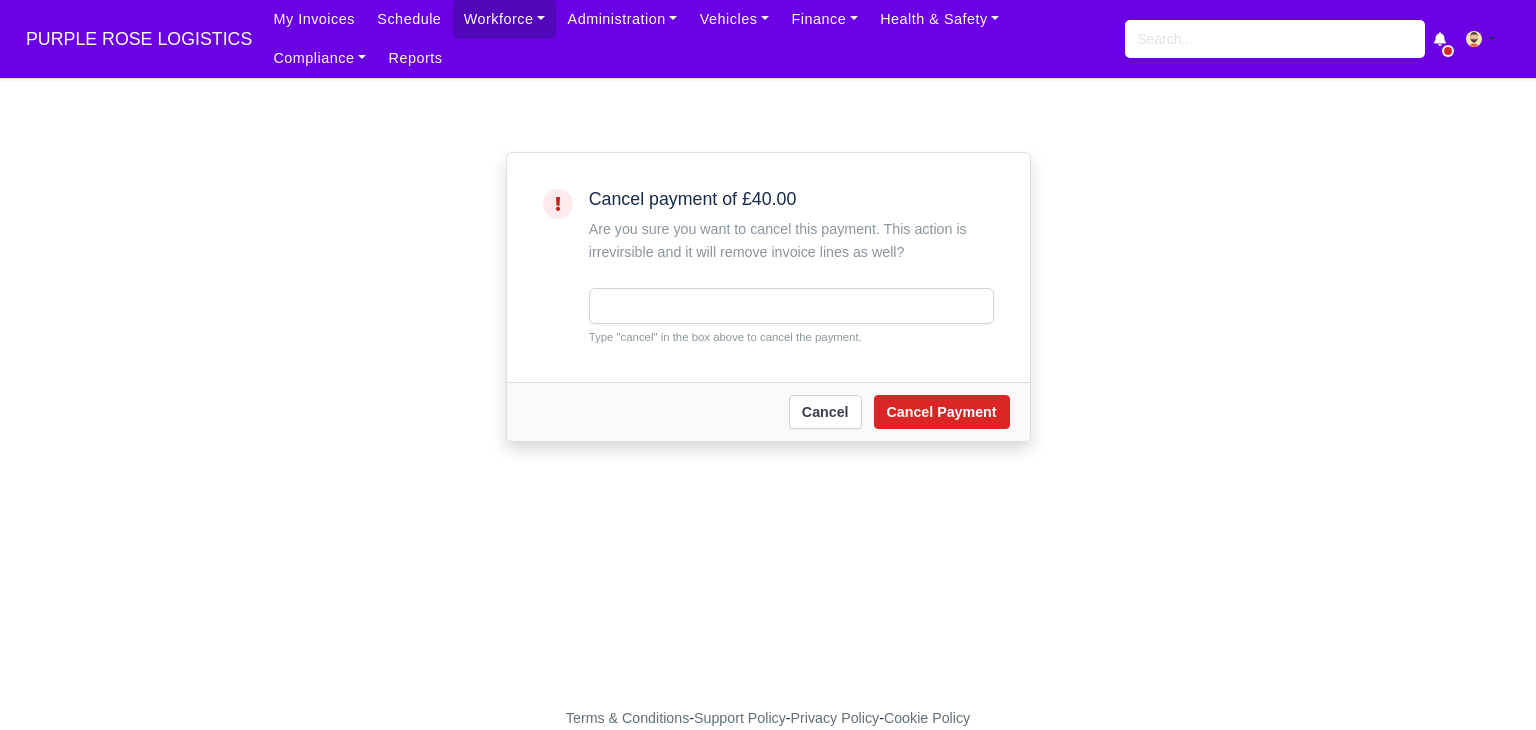 scroll, scrollTop: 0, scrollLeft: 0, axis: both 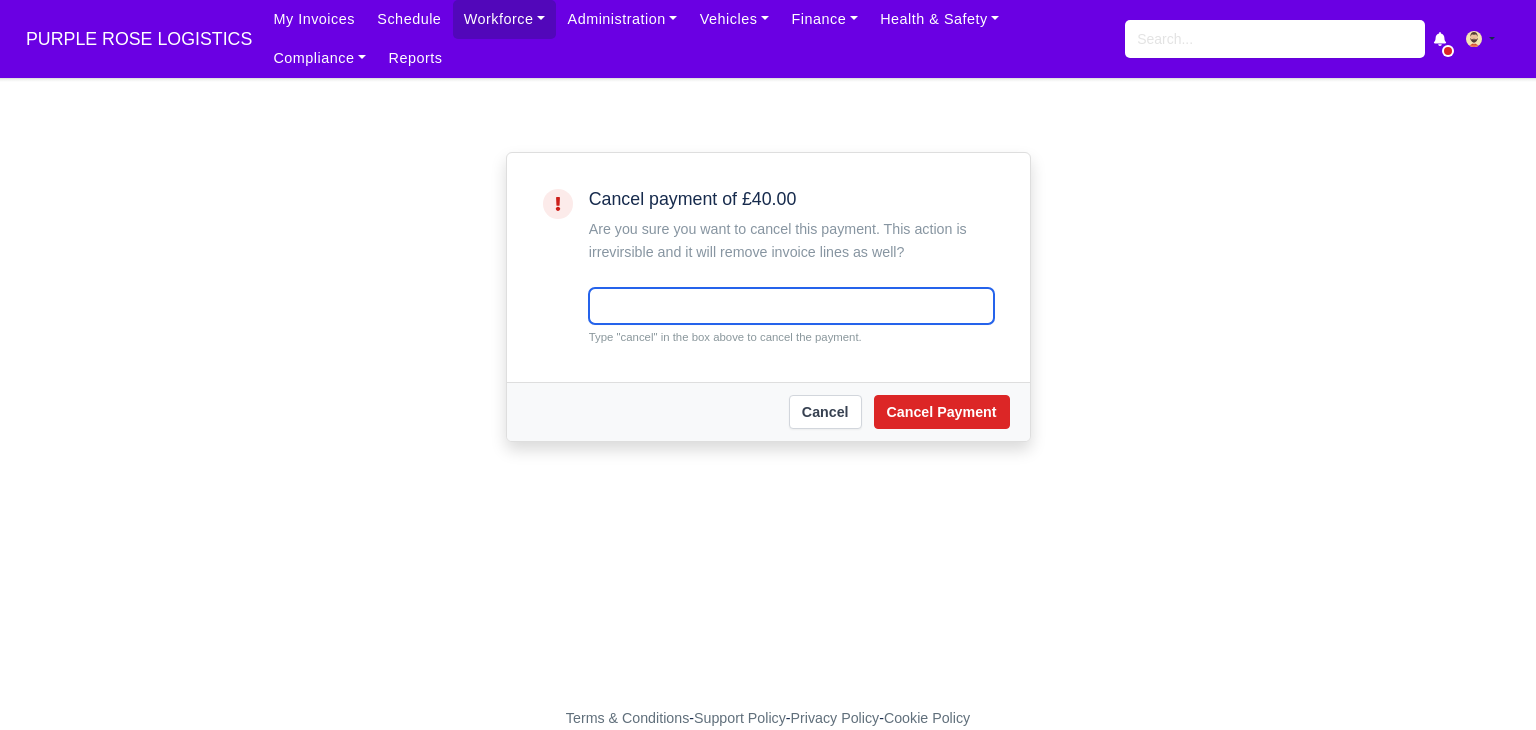 click at bounding box center (791, 306) 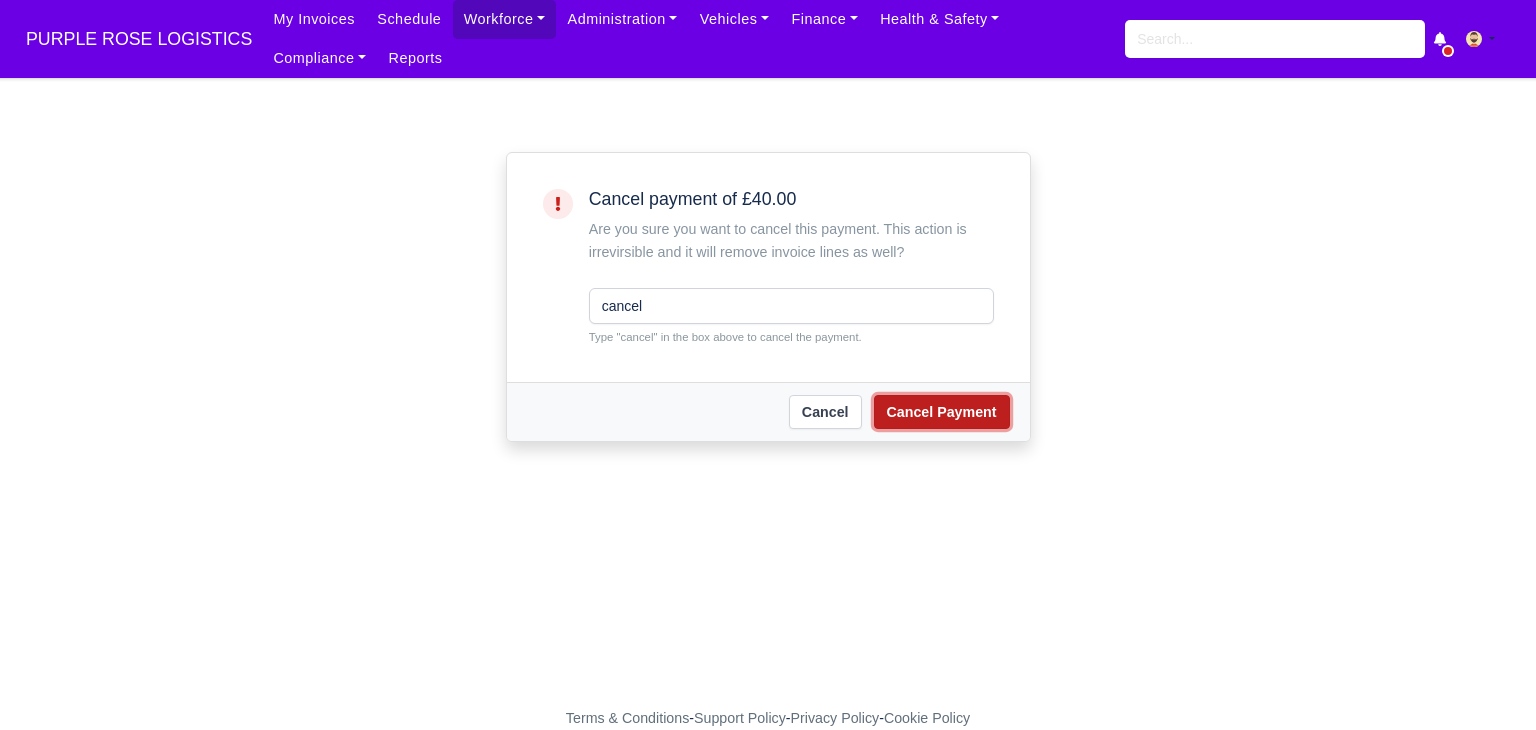 click on "Cancel Payment" at bounding box center [942, 412] 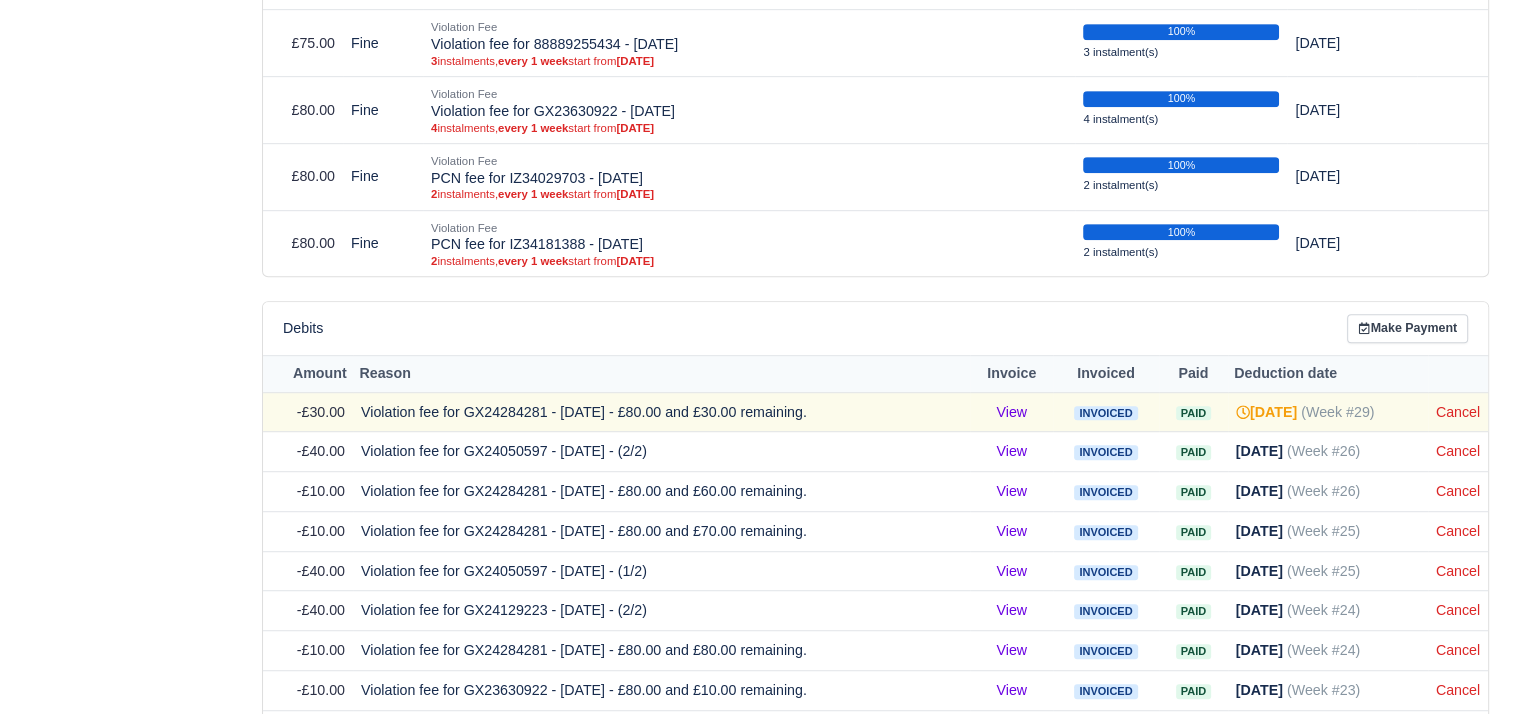scroll, scrollTop: 1126, scrollLeft: 0, axis: vertical 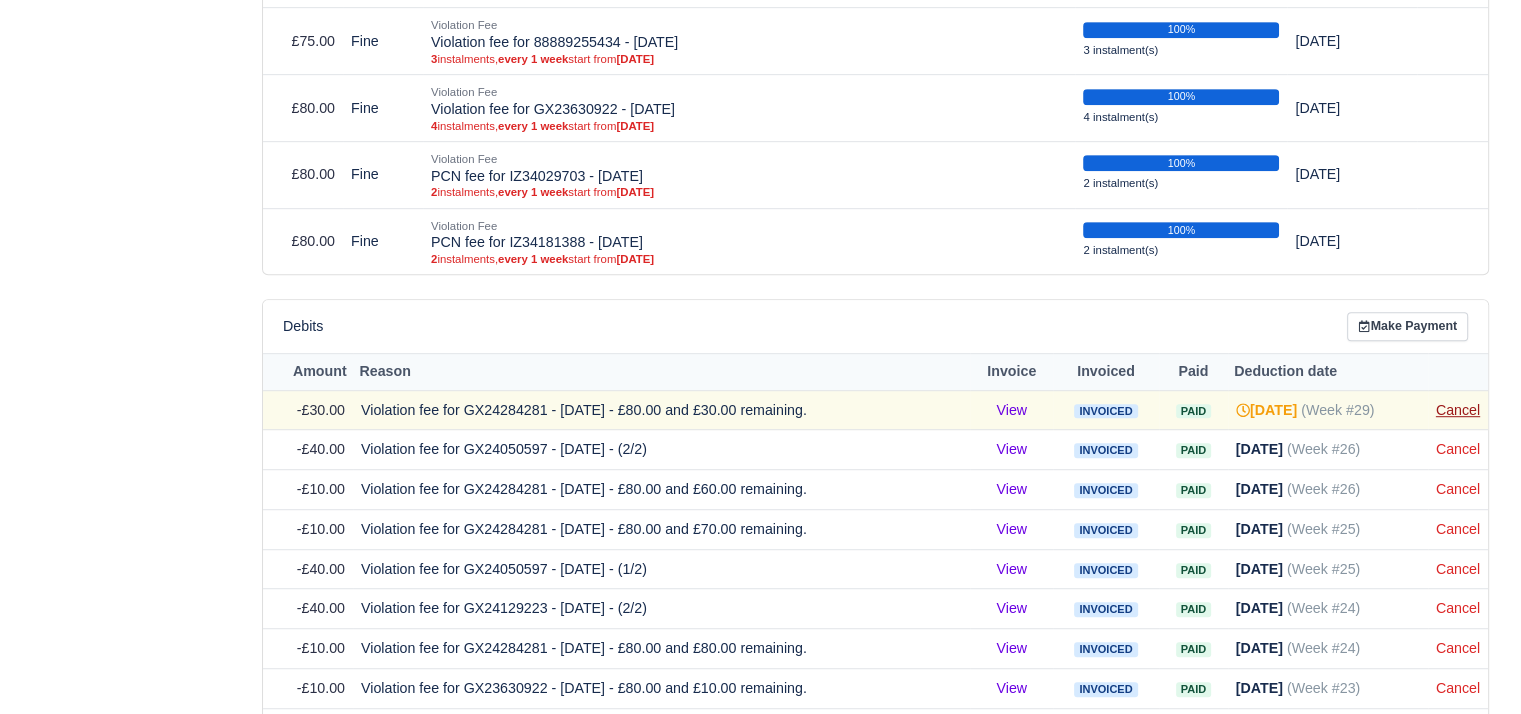 click on "Cancel" at bounding box center (1458, 410) 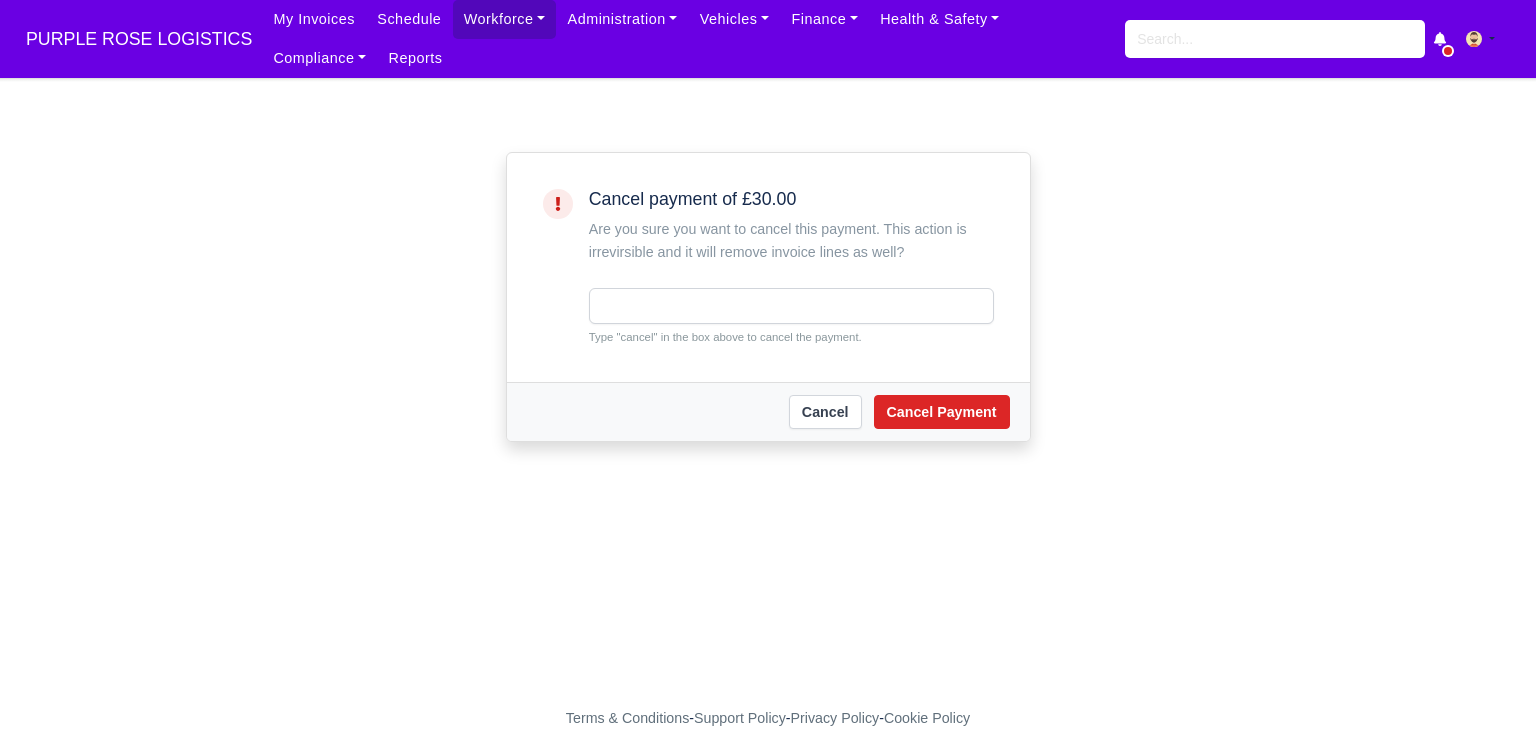 scroll, scrollTop: 0, scrollLeft: 0, axis: both 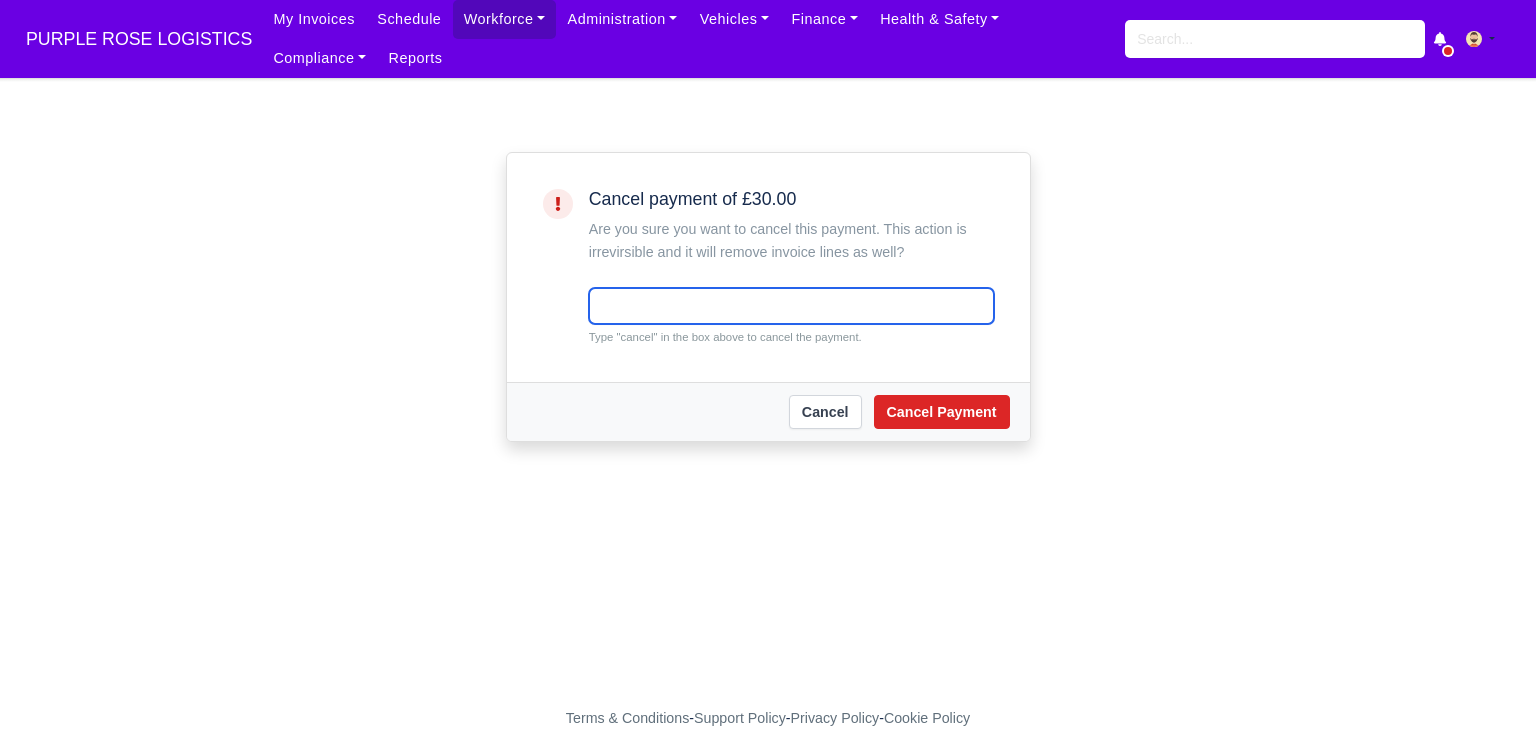 click at bounding box center (791, 306) 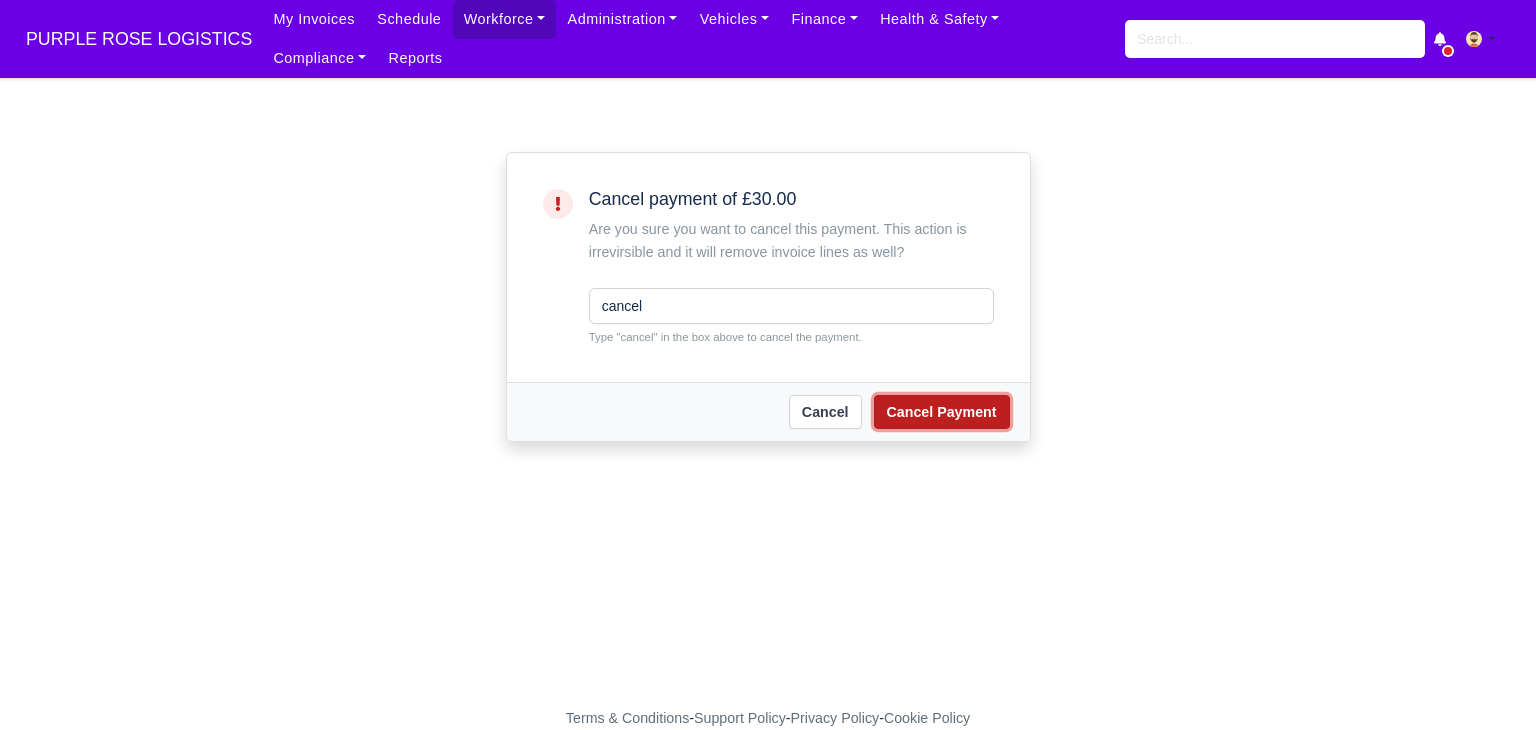 click on "Cancel Payment" at bounding box center (942, 412) 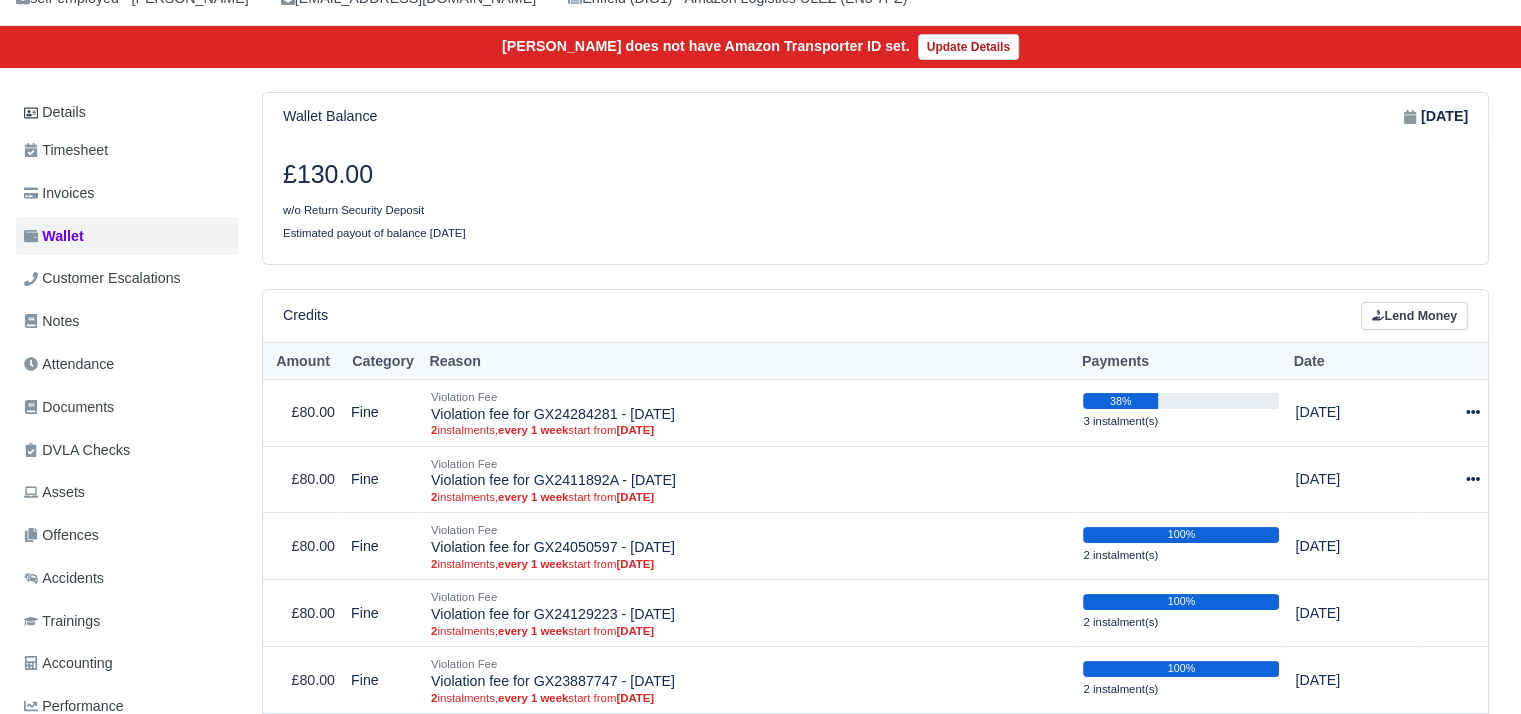 scroll, scrollTop: 0, scrollLeft: 0, axis: both 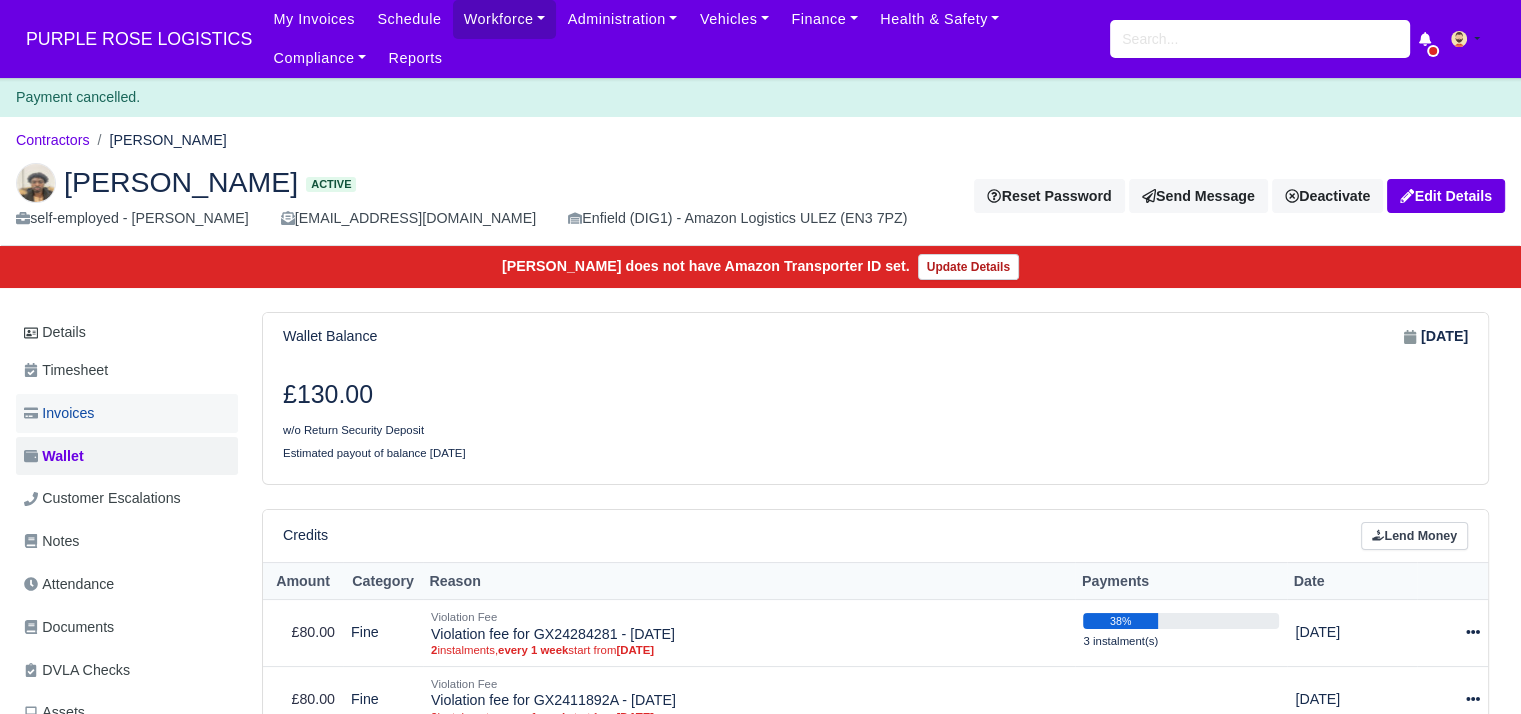 click on "Invoices" at bounding box center [127, 413] 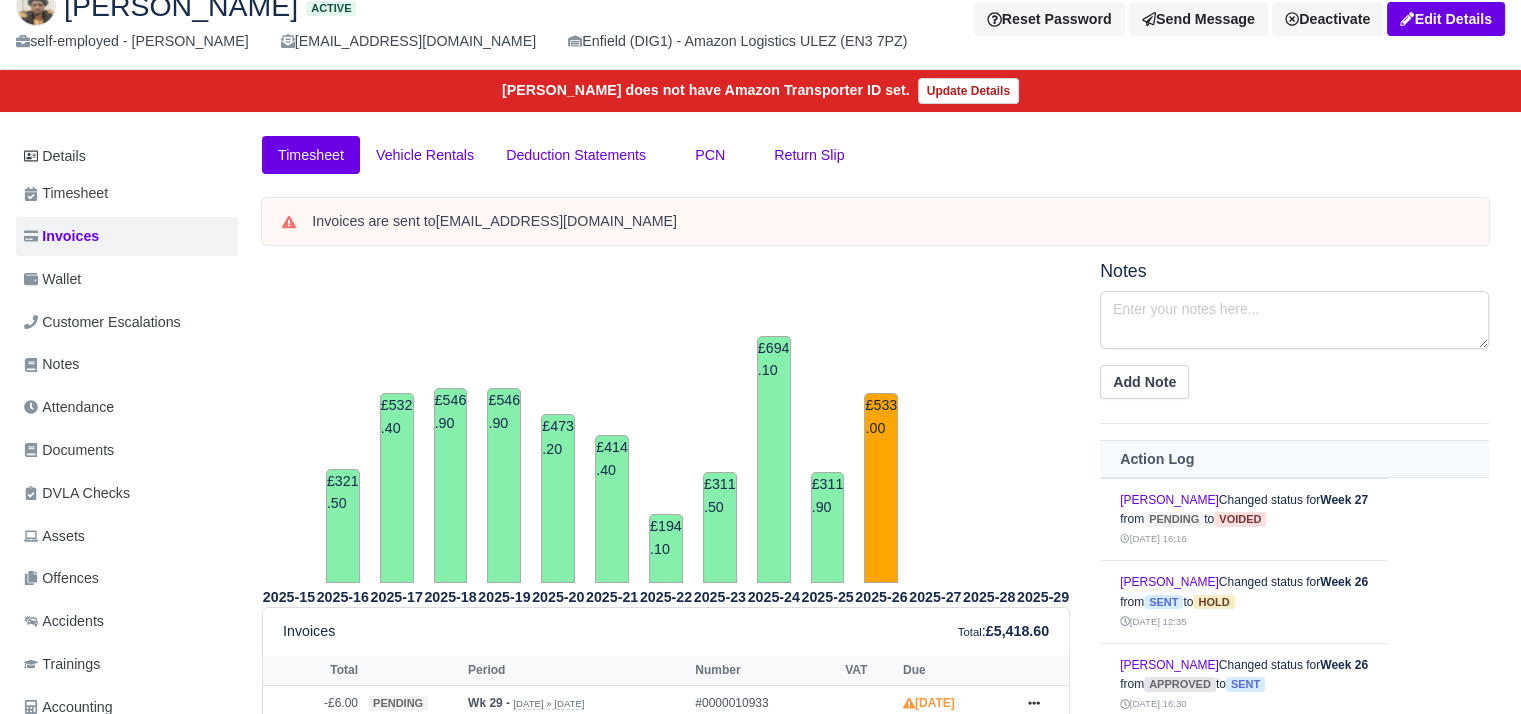 scroll, scrollTop: 123, scrollLeft: 0, axis: vertical 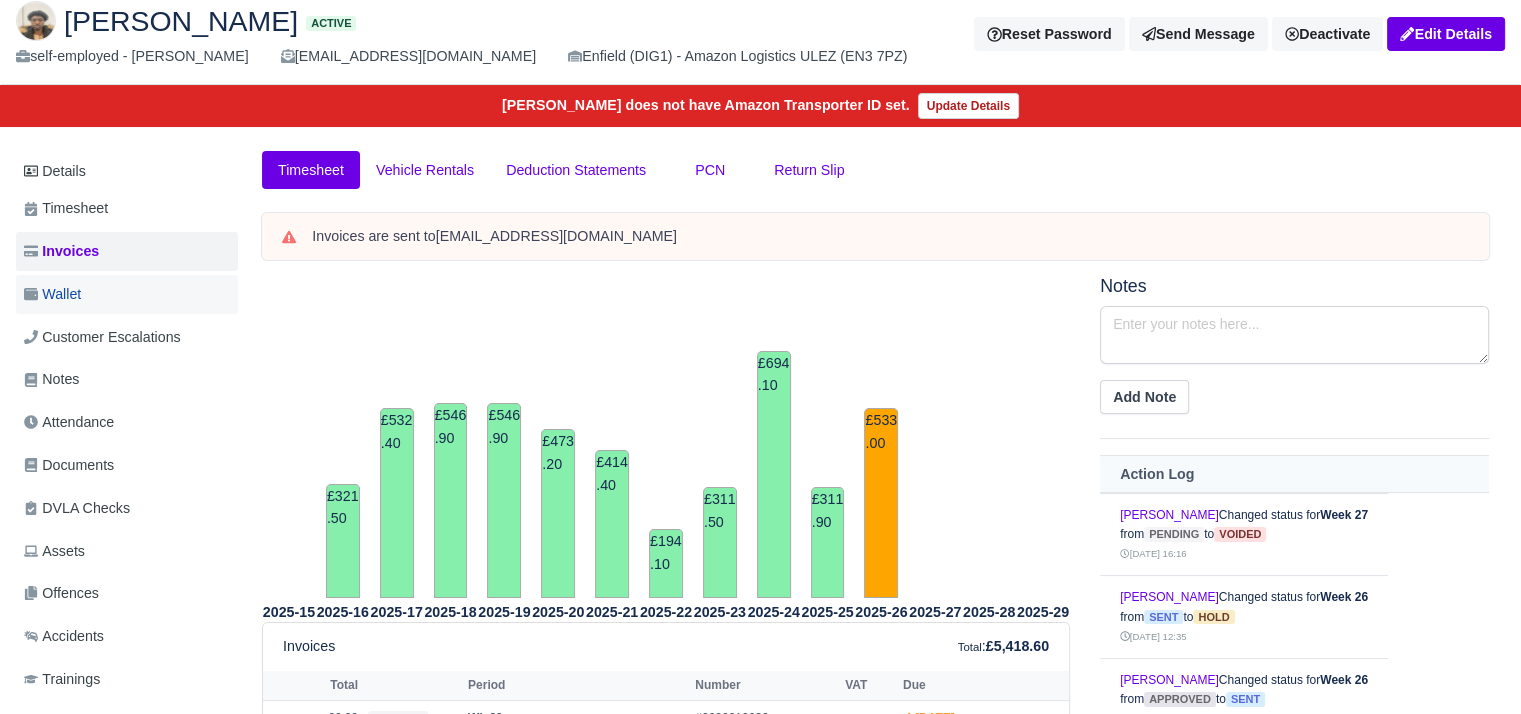 click on "Wallet" at bounding box center [52, 294] 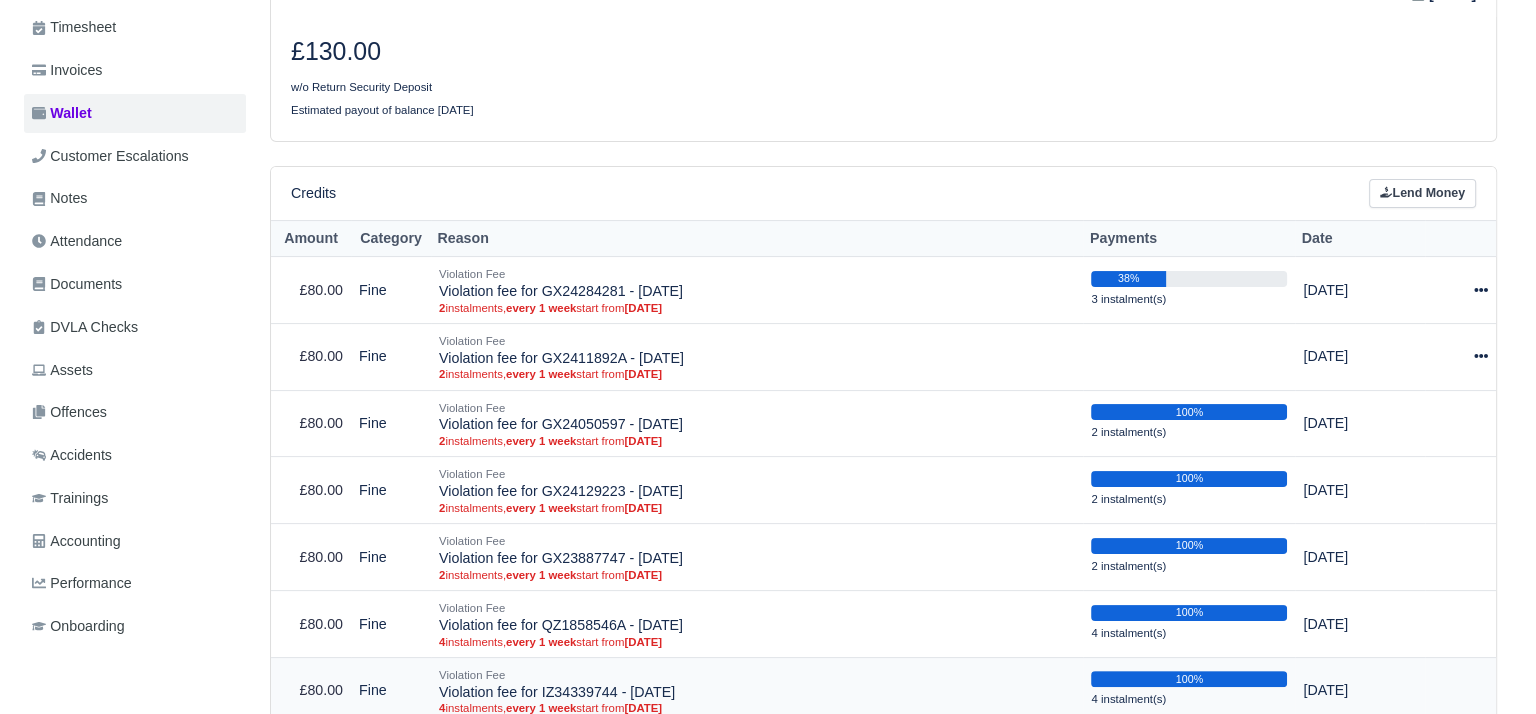 scroll, scrollTop: 303, scrollLeft: 0, axis: vertical 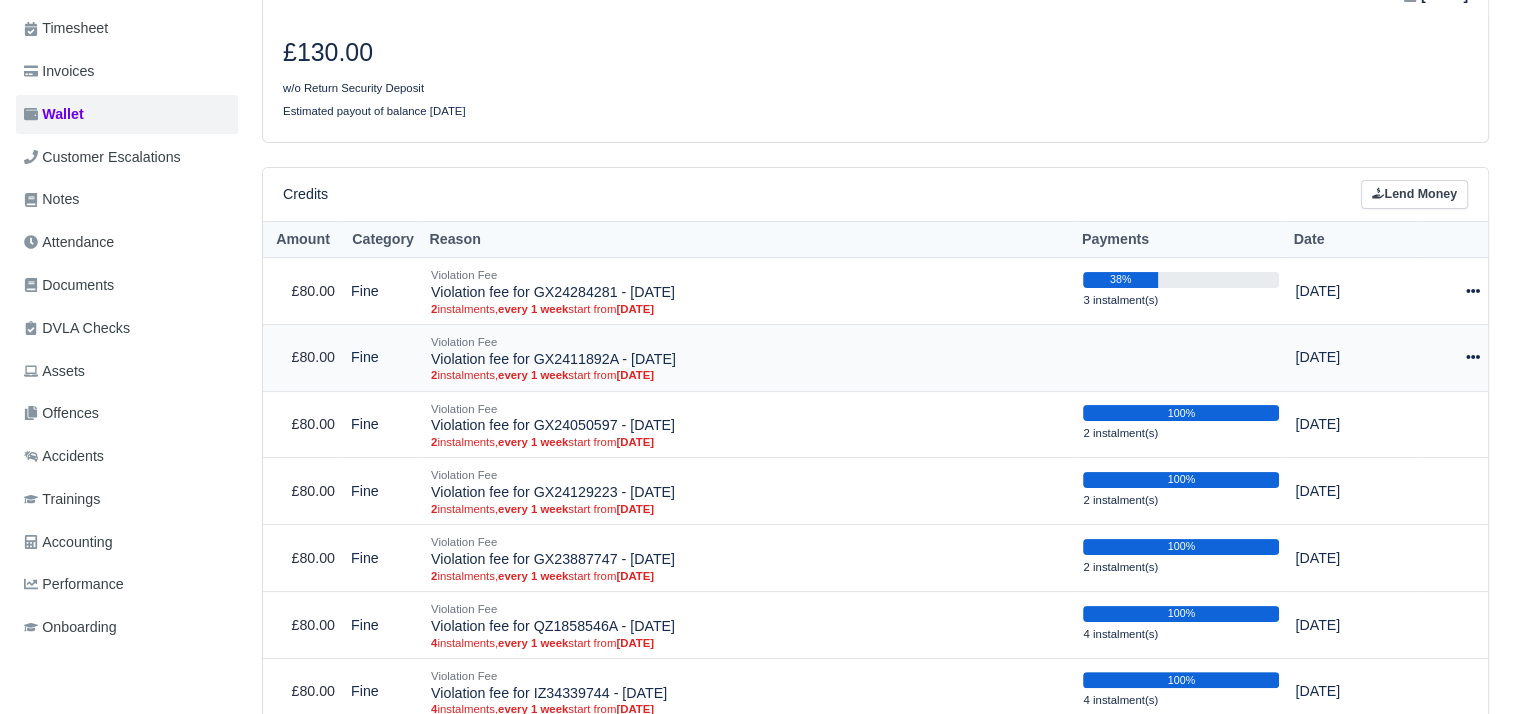 click 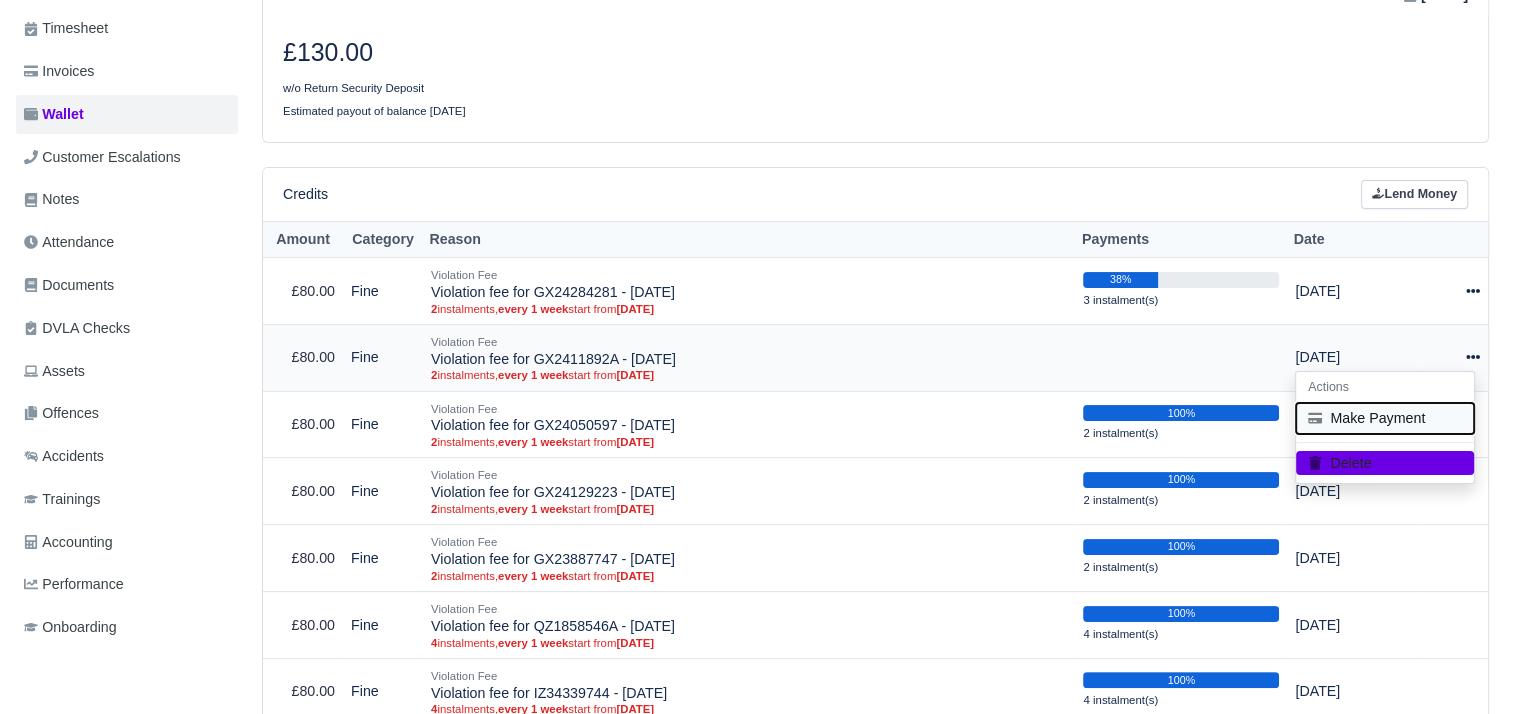 click on "Make Payment" at bounding box center [1385, 418] 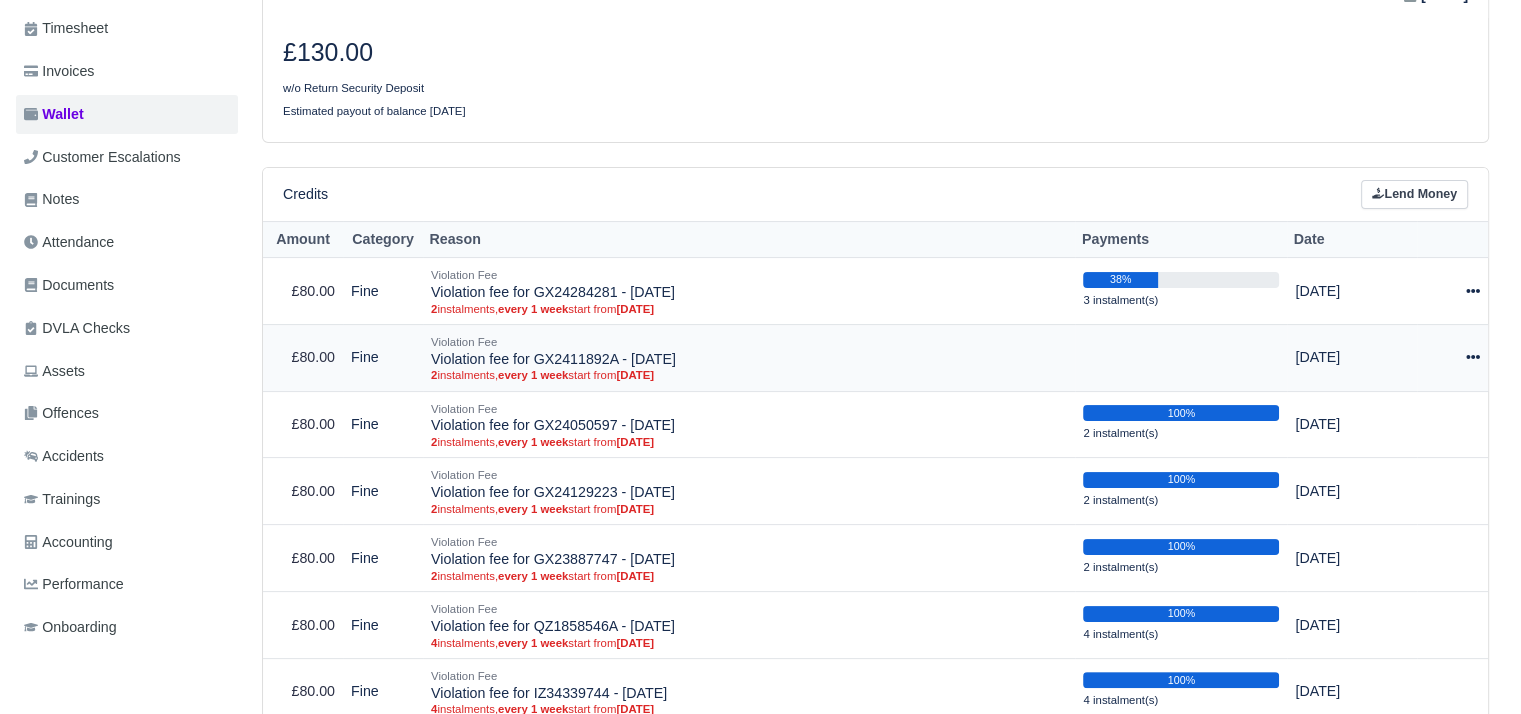 select on "4070" 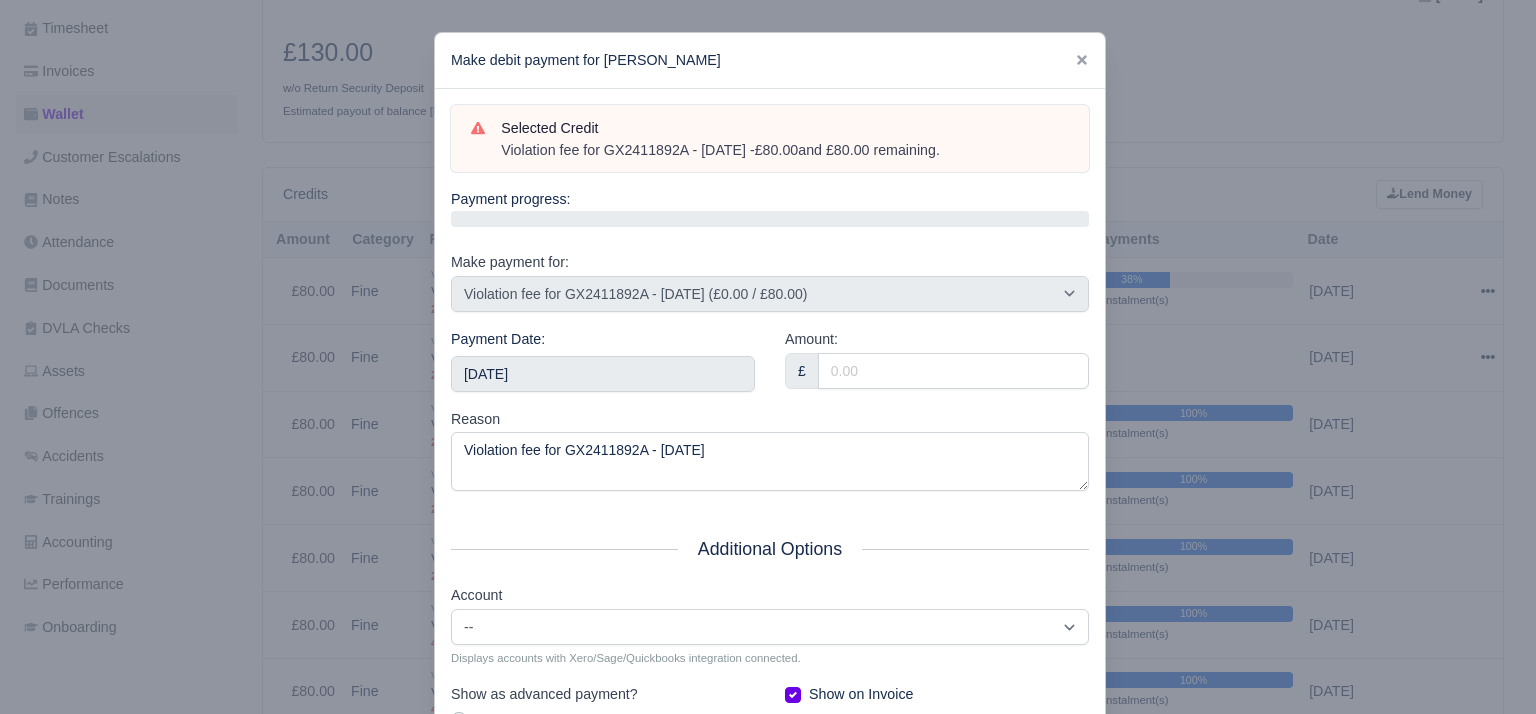 drag, startPoint x: 972, startPoint y: 156, endPoint x: 496, endPoint y: 145, distance: 476.12708 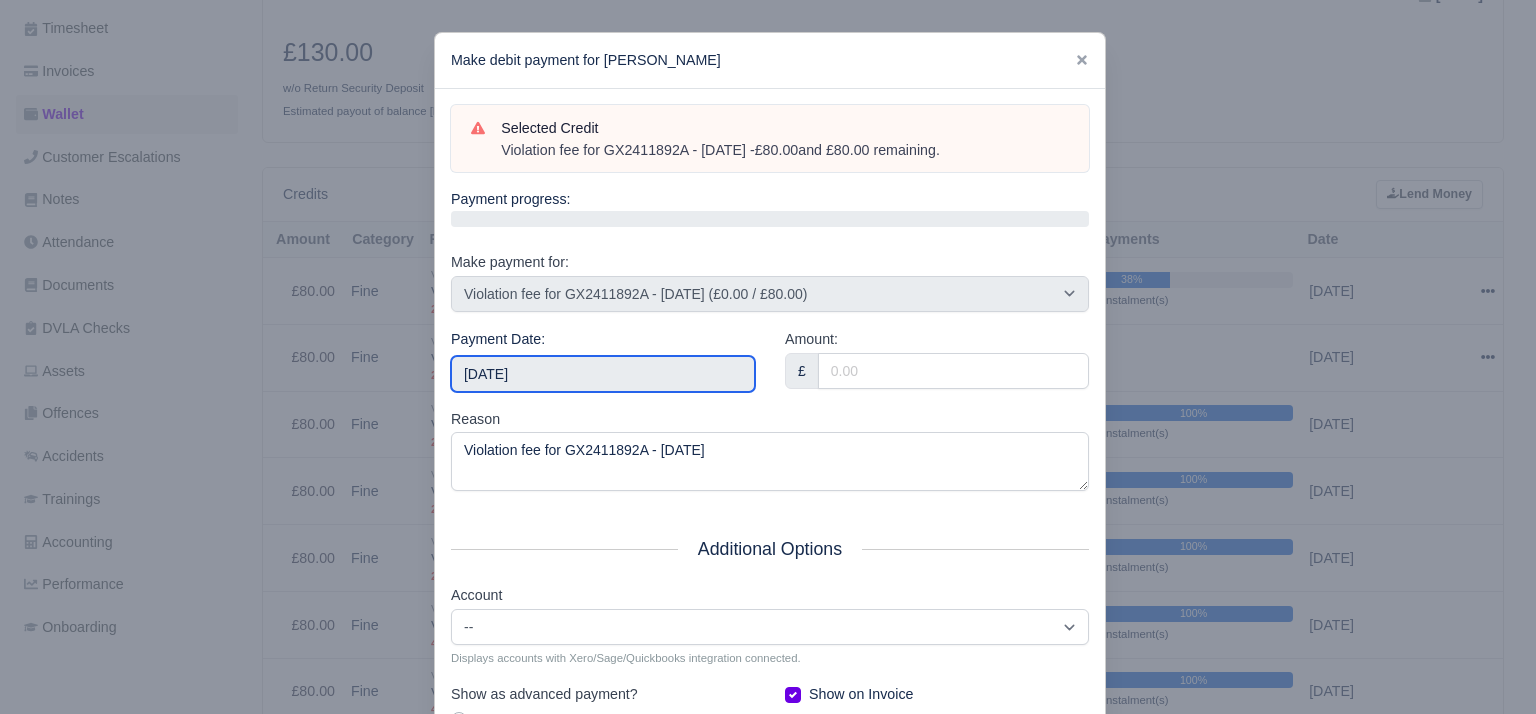 click on "2025-07-12" at bounding box center [603, 374] 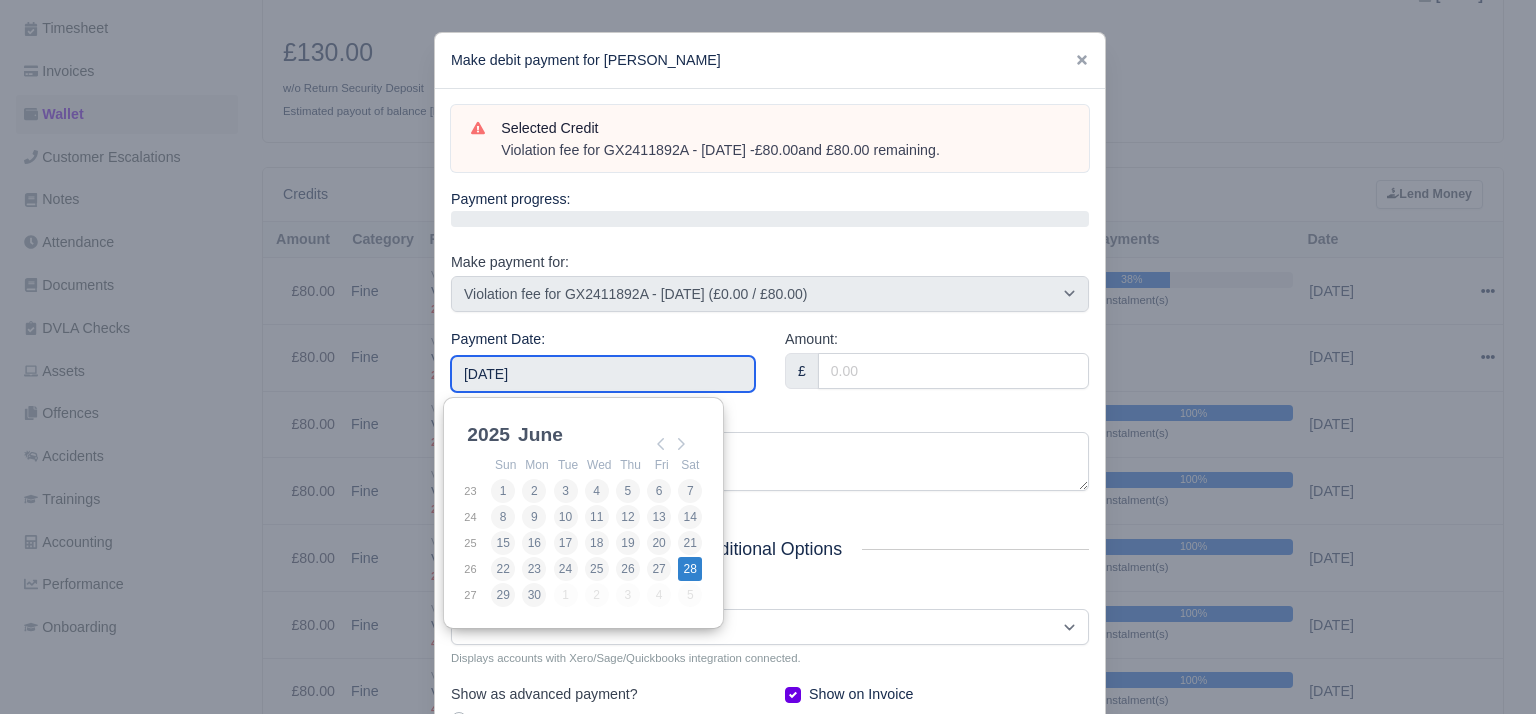 type on "2025-06-28" 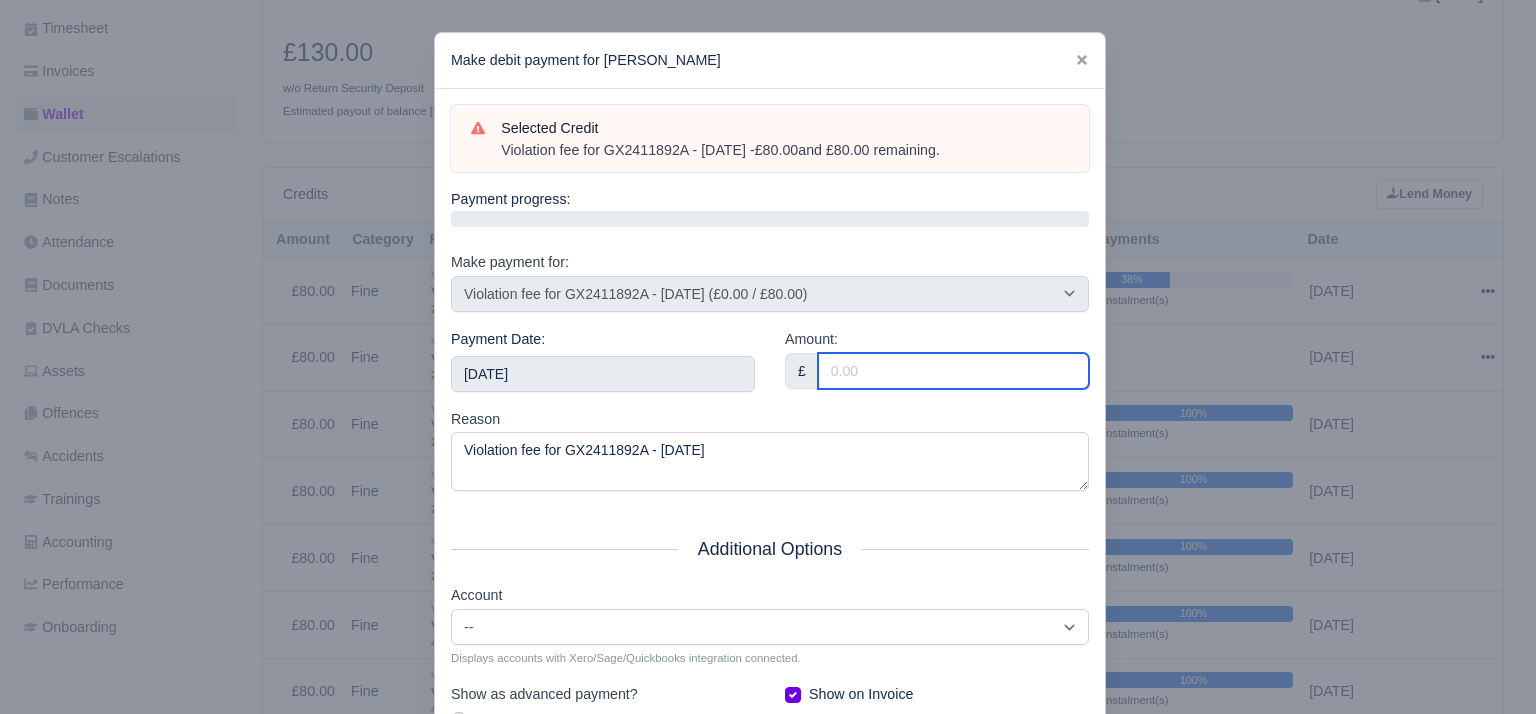 click on "Amount:" at bounding box center (953, 371) 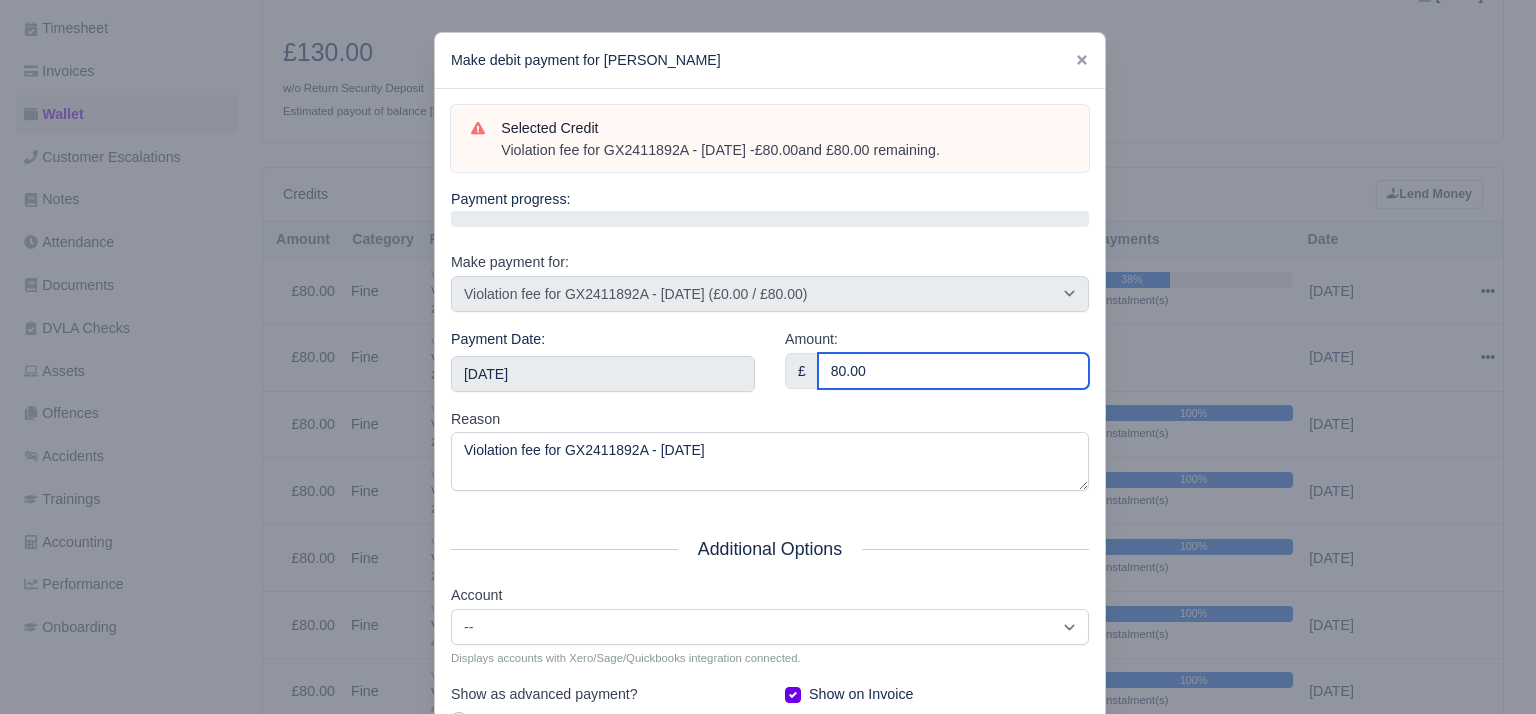 type on "80.00" 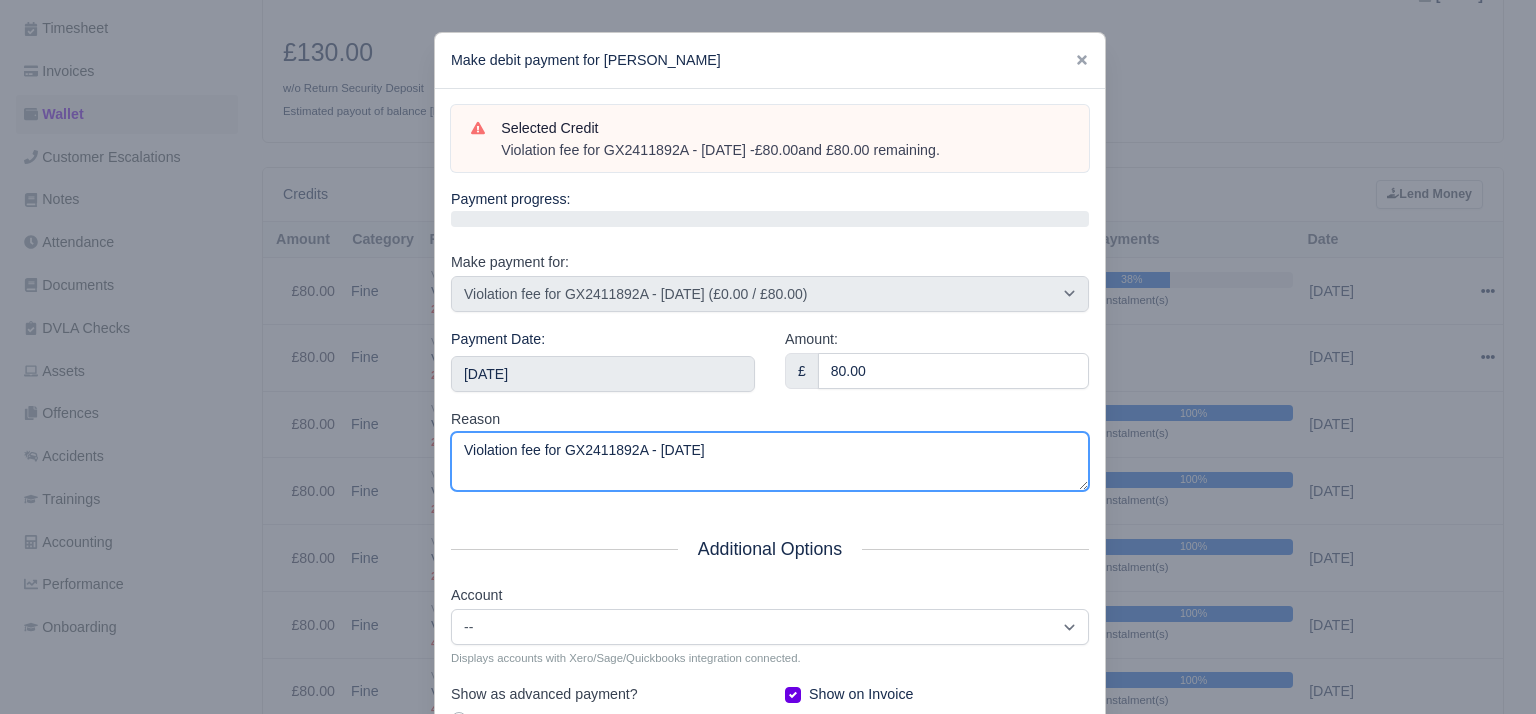 drag, startPoint x: 861, startPoint y: 440, endPoint x: 136, endPoint y: 506, distance: 727.9979 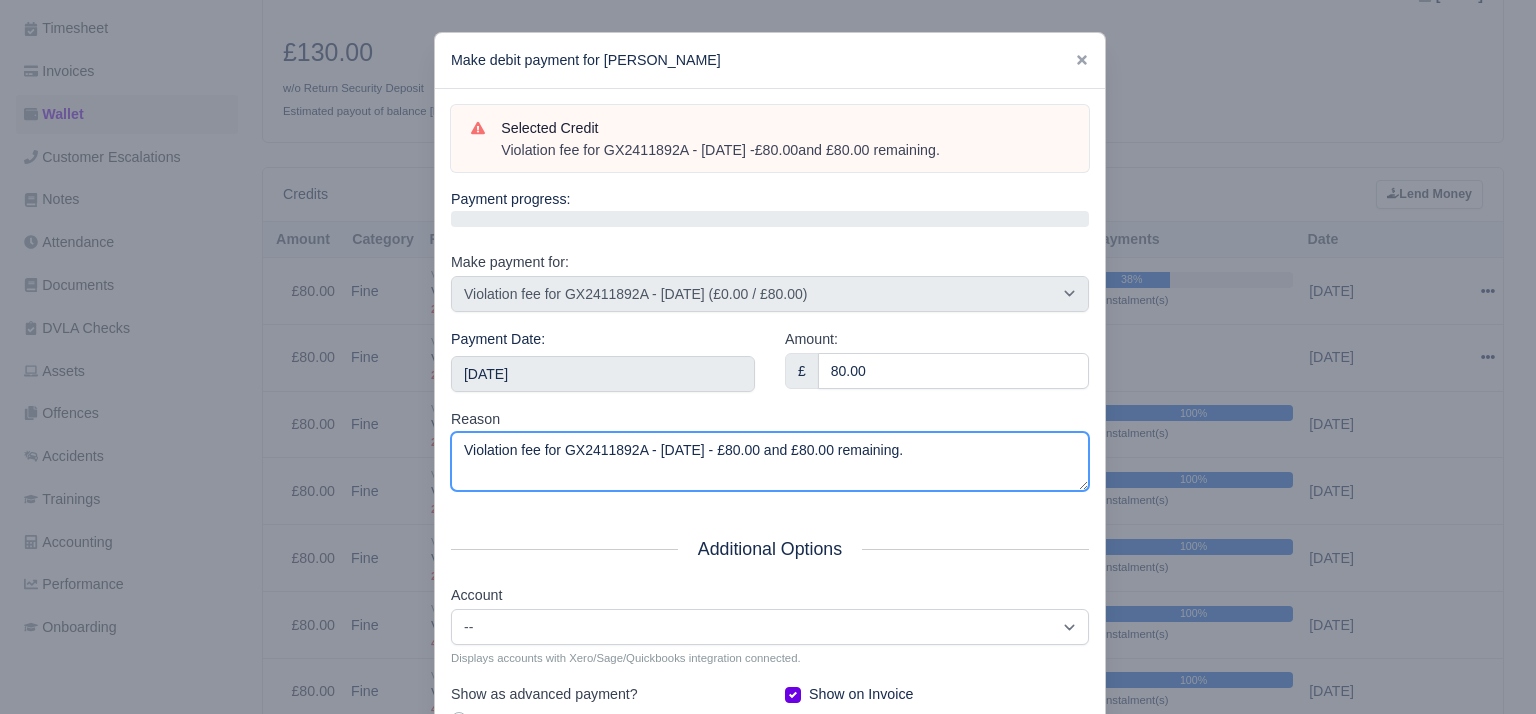 scroll, scrollTop: 212, scrollLeft: 0, axis: vertical 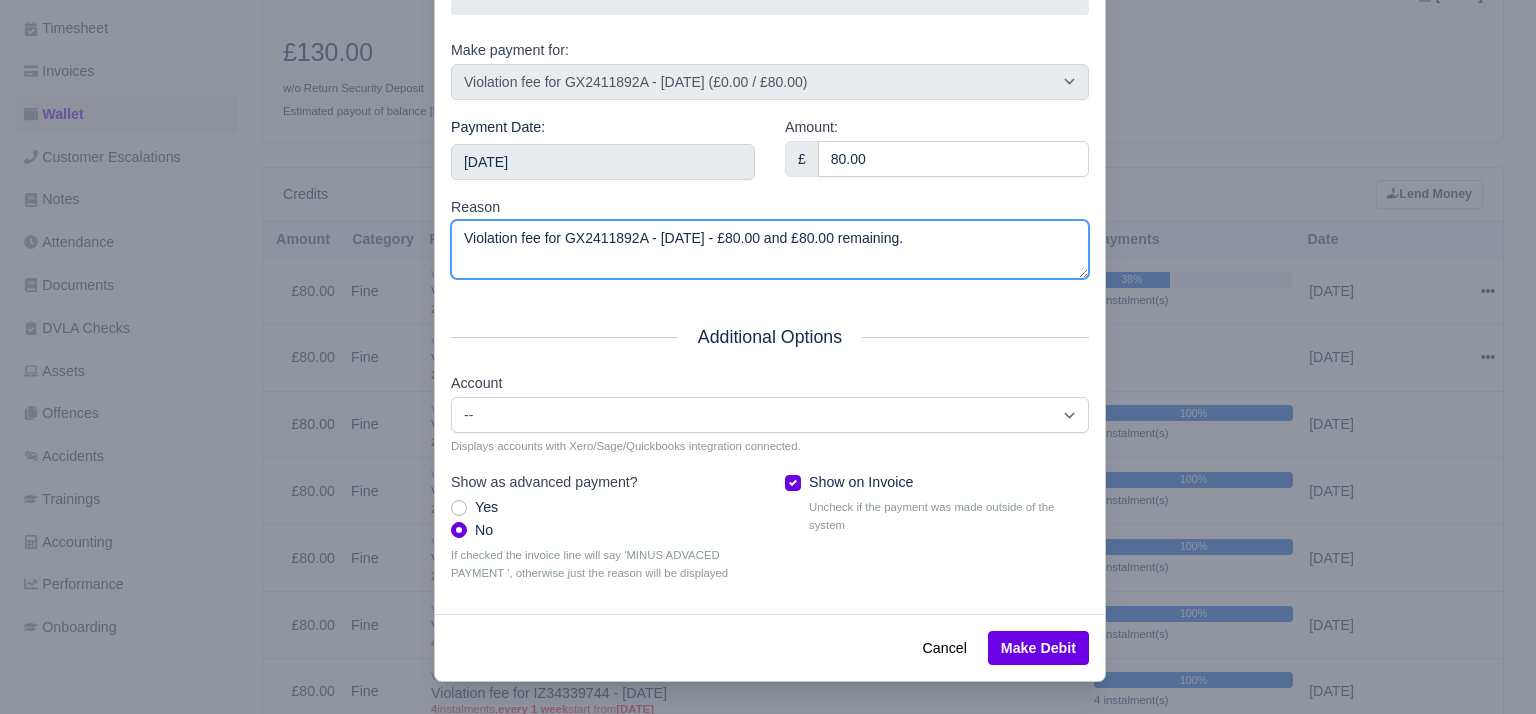 type on "Violation fee for GX2411892A - 28/03/2025 - £80.00 and £80.00 remaining." 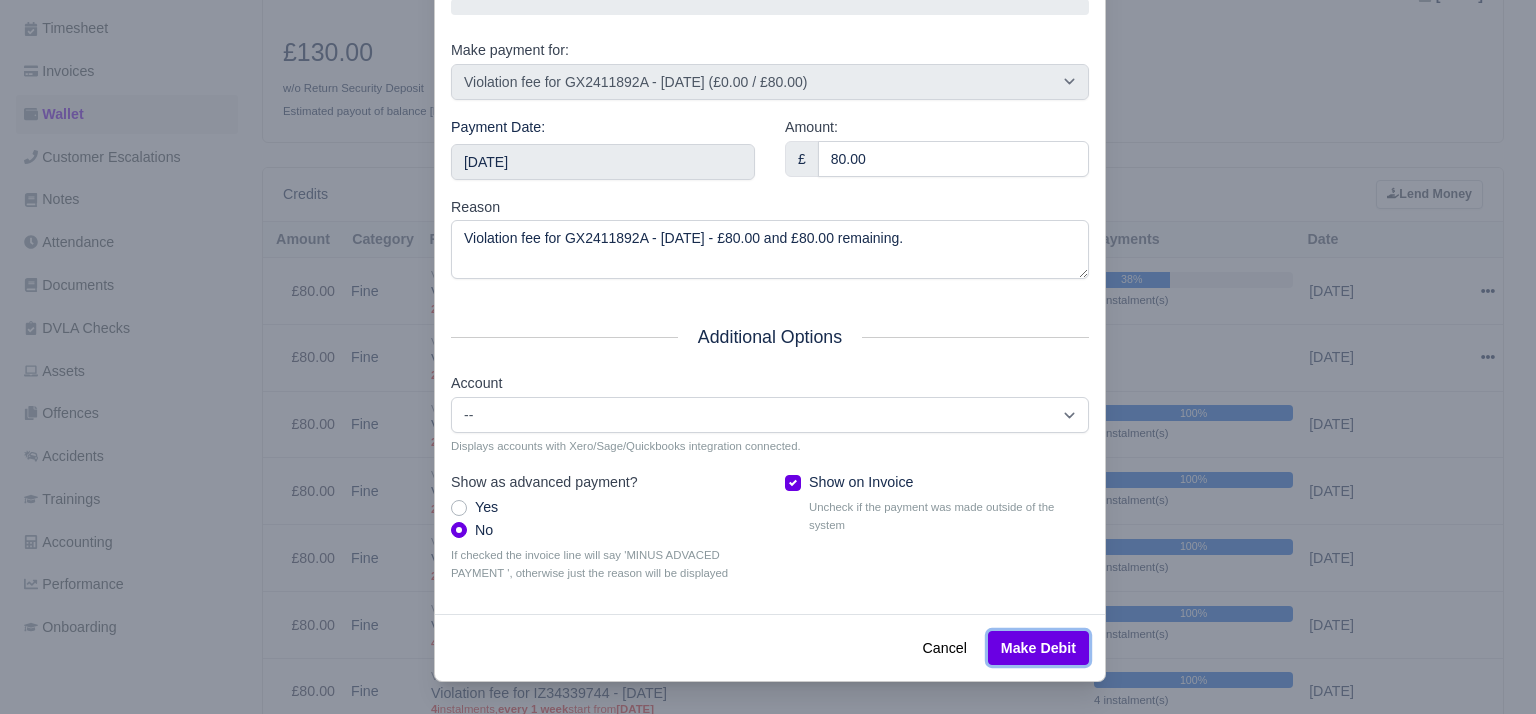 click on "Make Debit" at bounding box center (1038, 648) 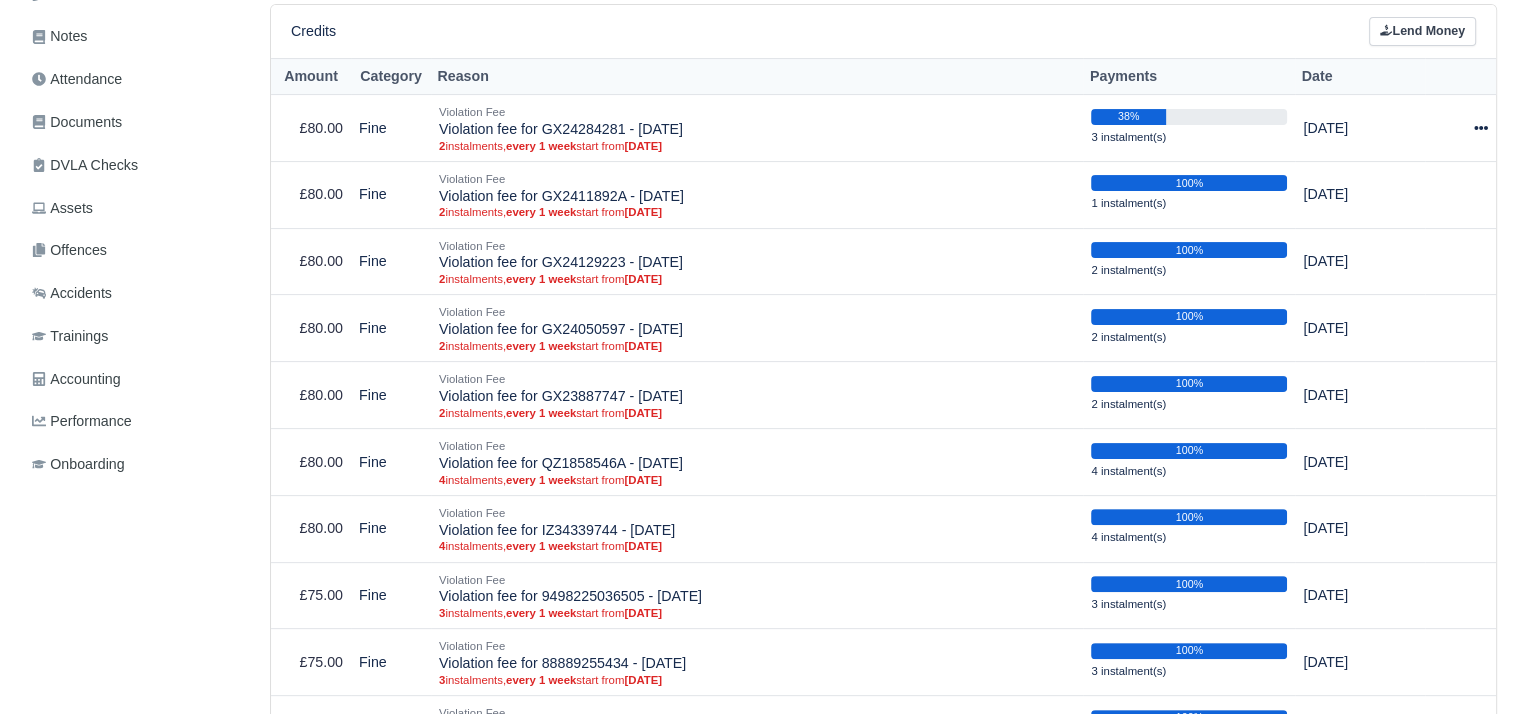 scroll, scrollTop: 471, scrollLeft: 0, axis: vertical 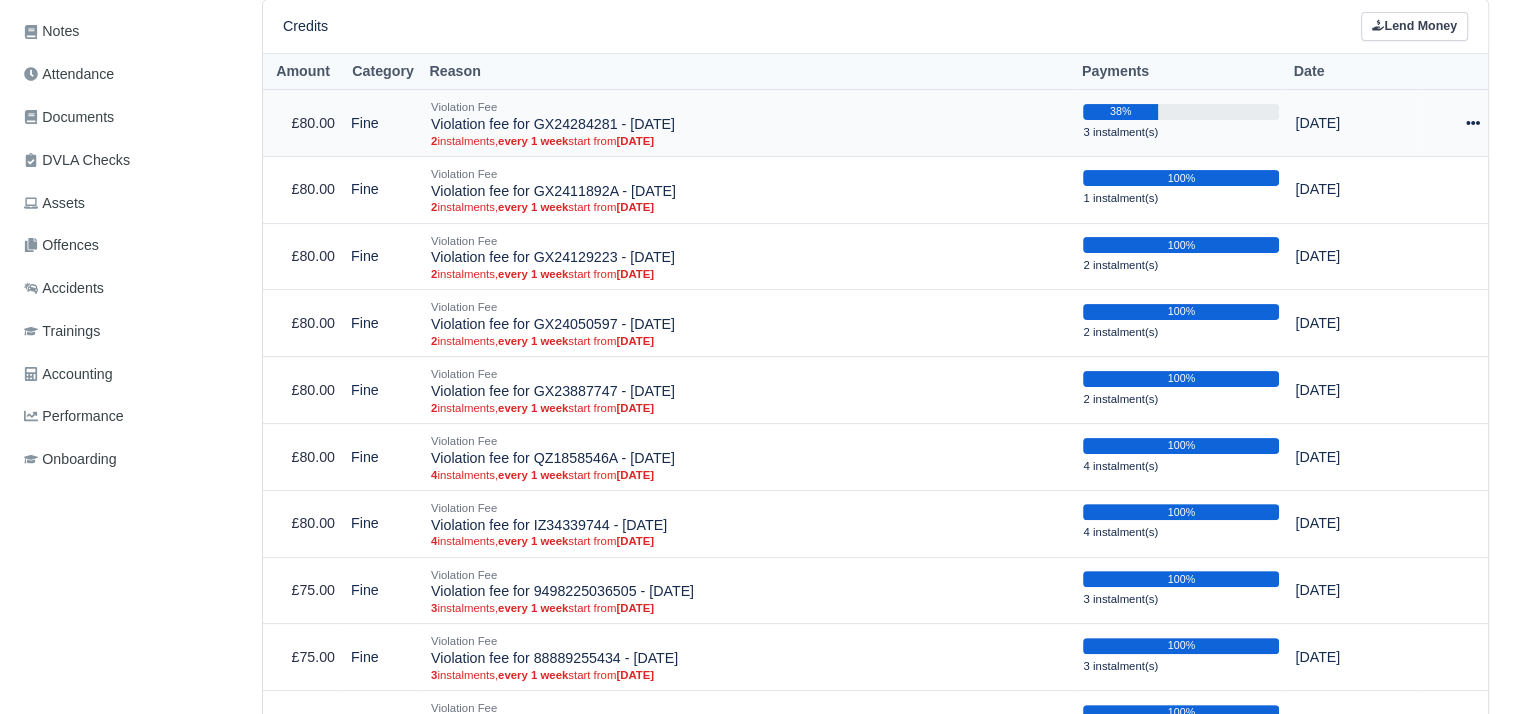 click at bounding box center (1452, 123) 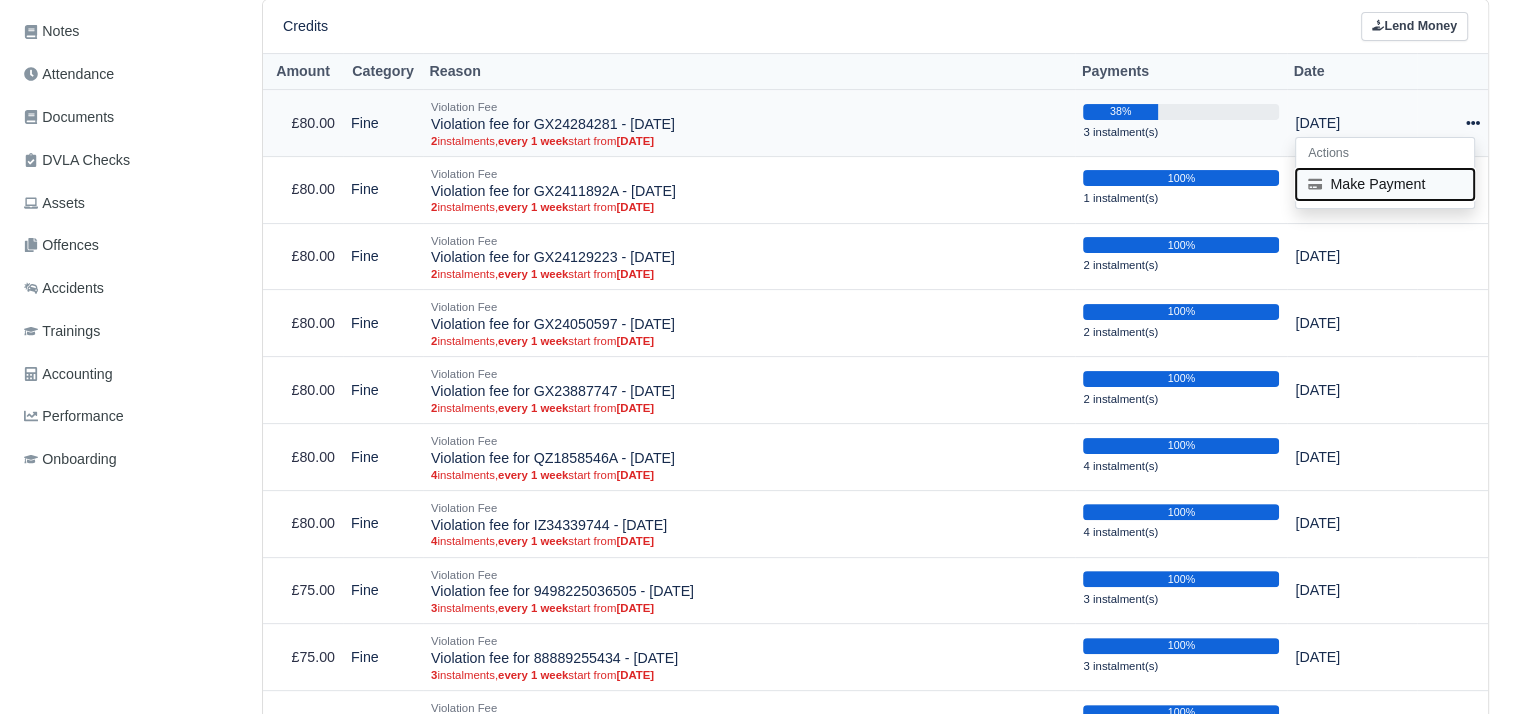 click on "Make Payment" at bounding box center [1385, 184] 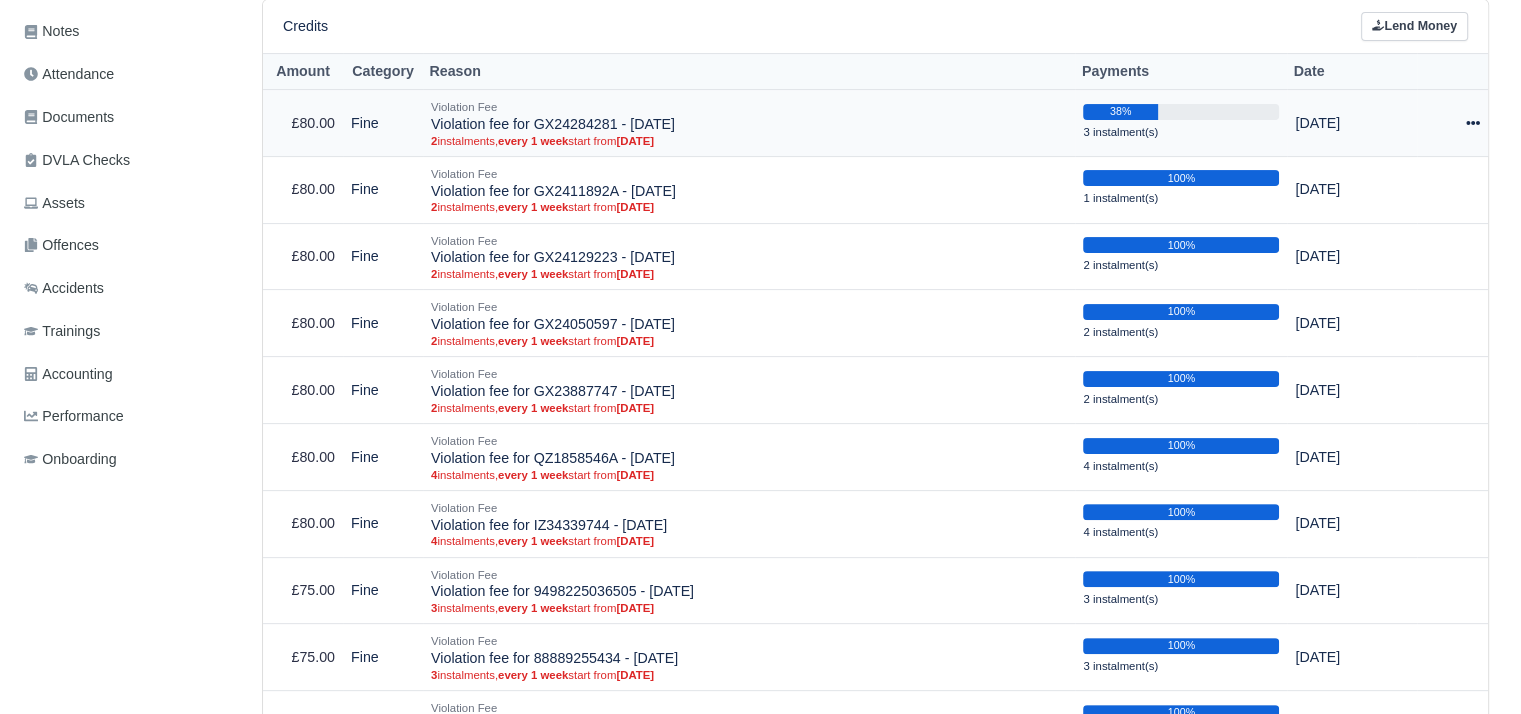 select on "4236" 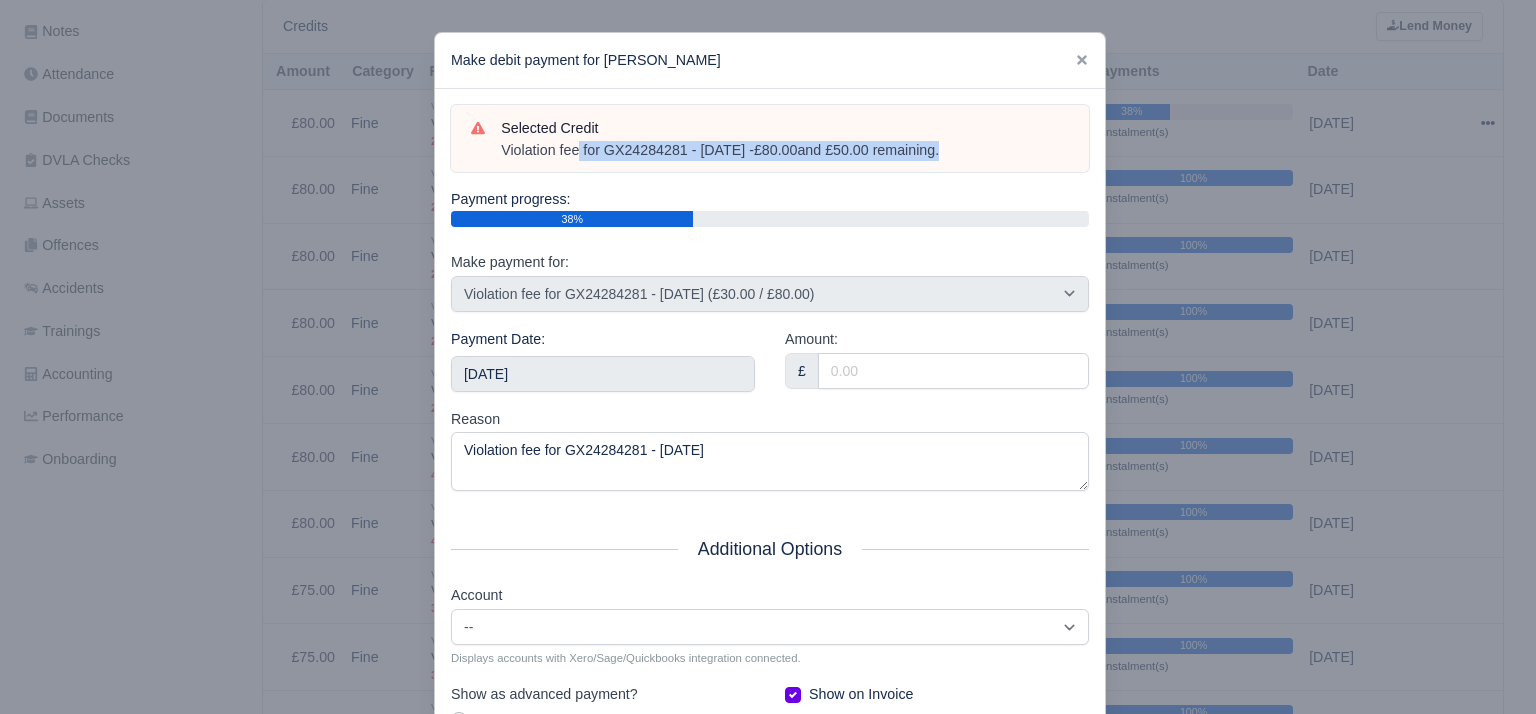 drag, startPoint x: 959, startPoint y: 154, endPoint x: 479, endPoint y: 155, distance: 480.00104 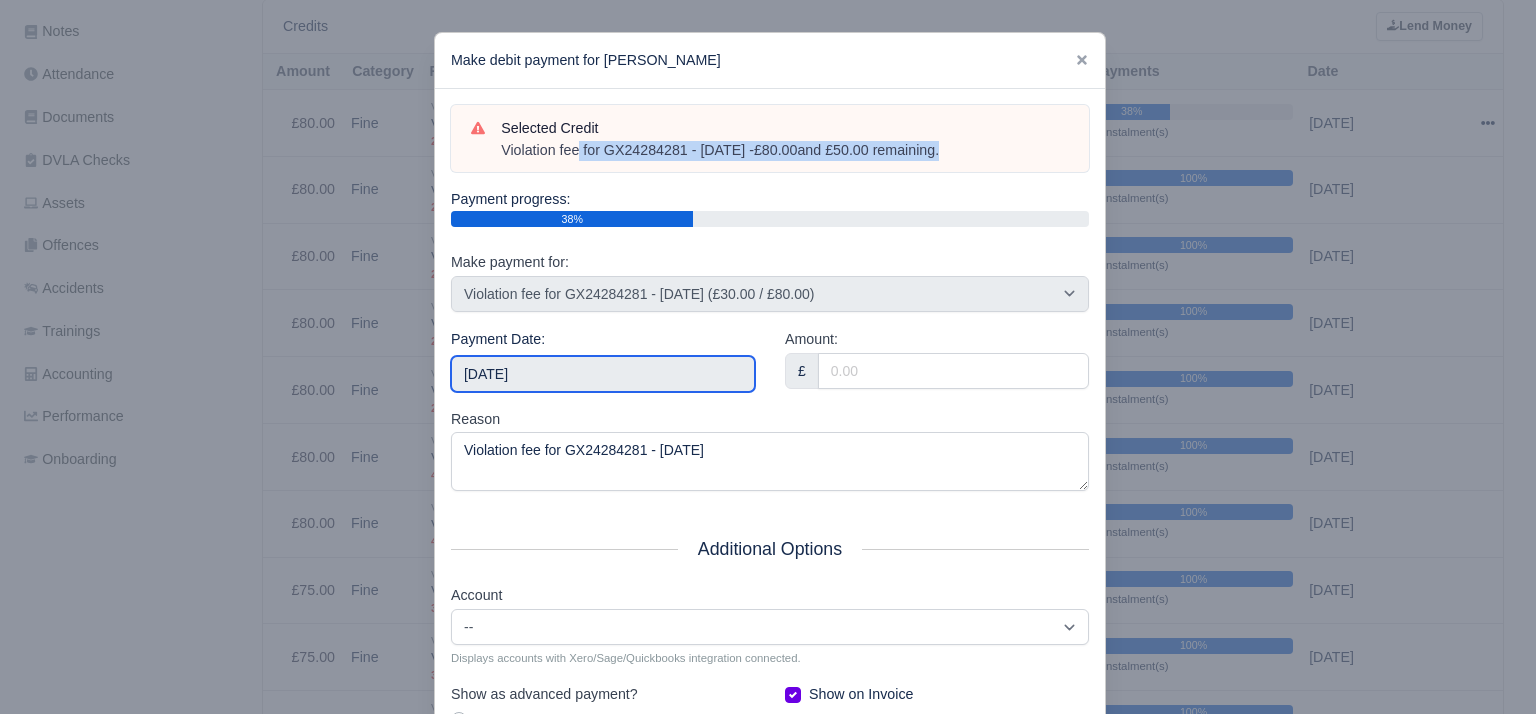 click on "2025-07-12" at bounding box center [603, 374] 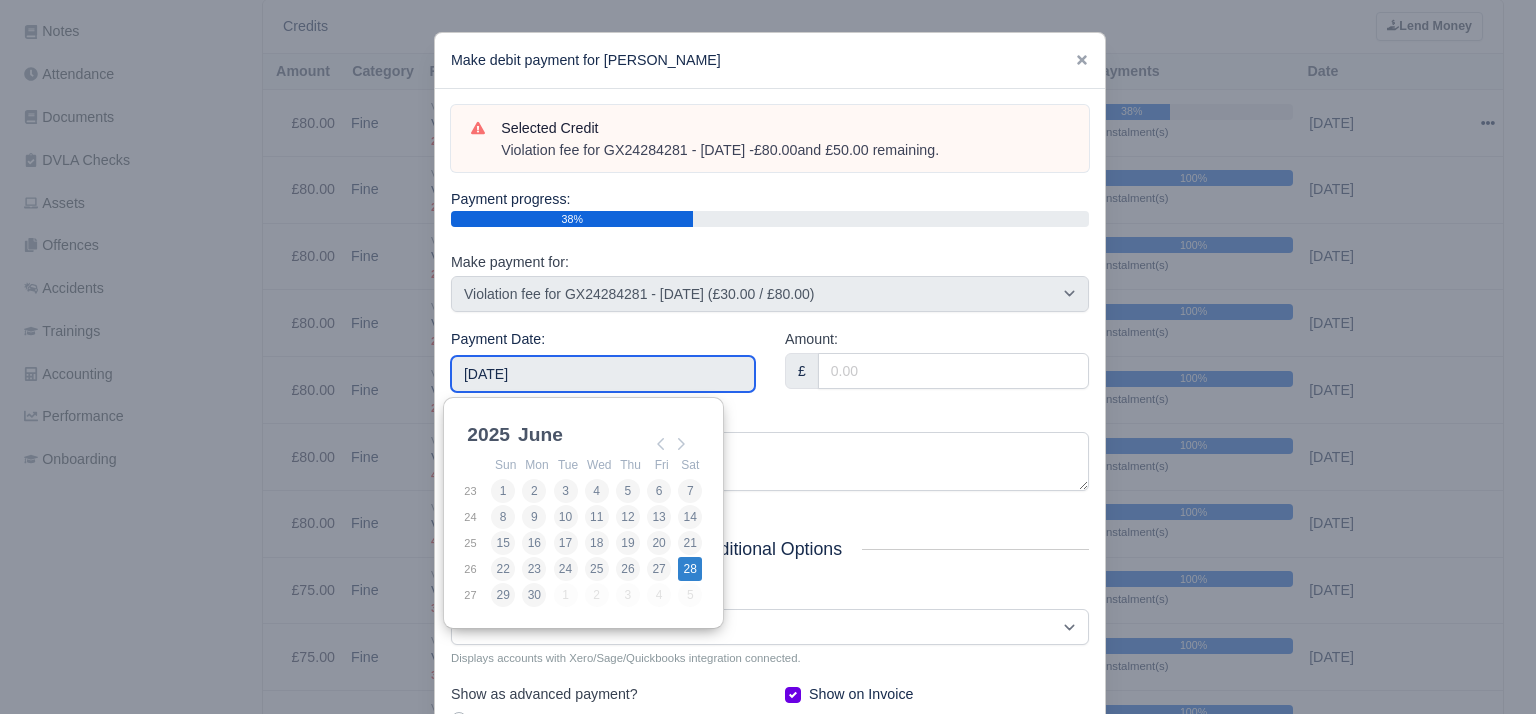 type on "2025-06-28" 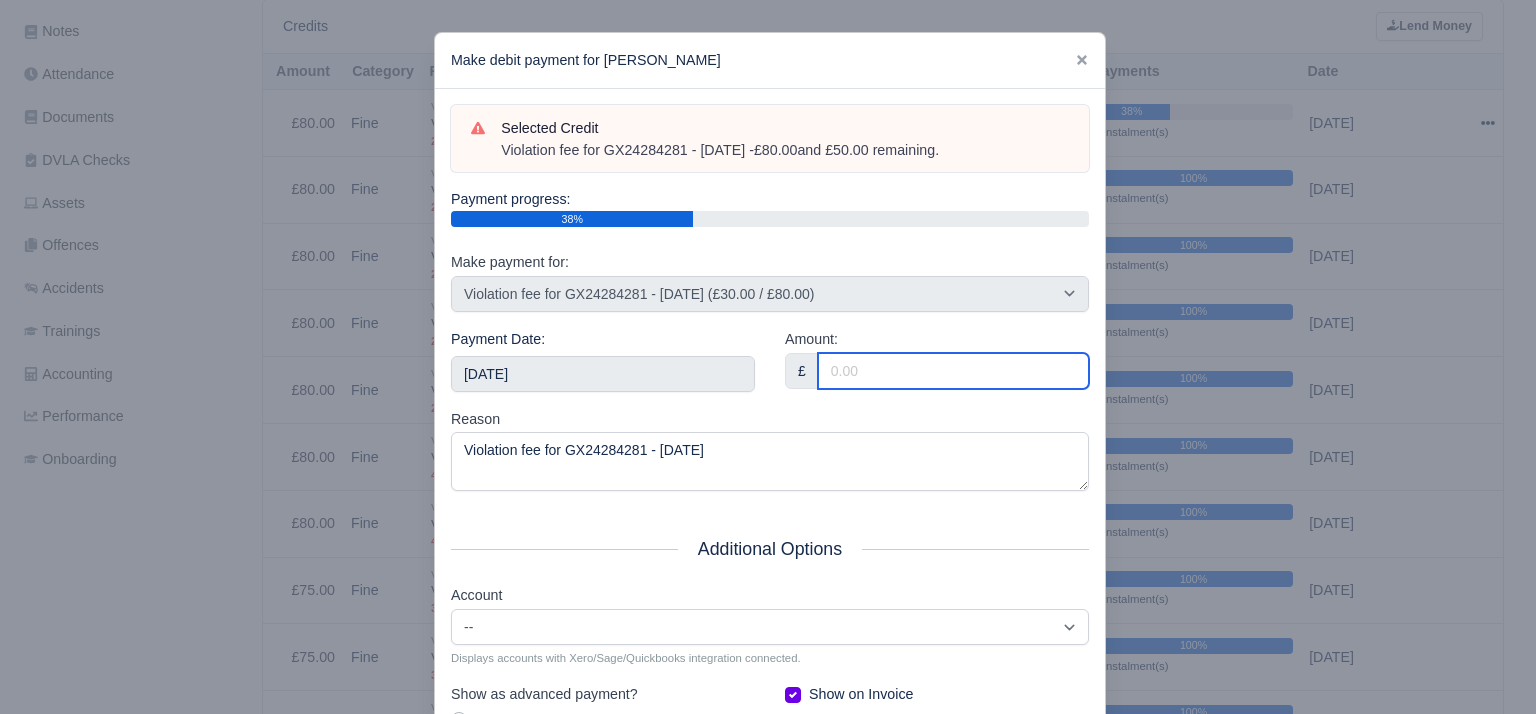 click on "Amount:" at bounding box center (953, 371) 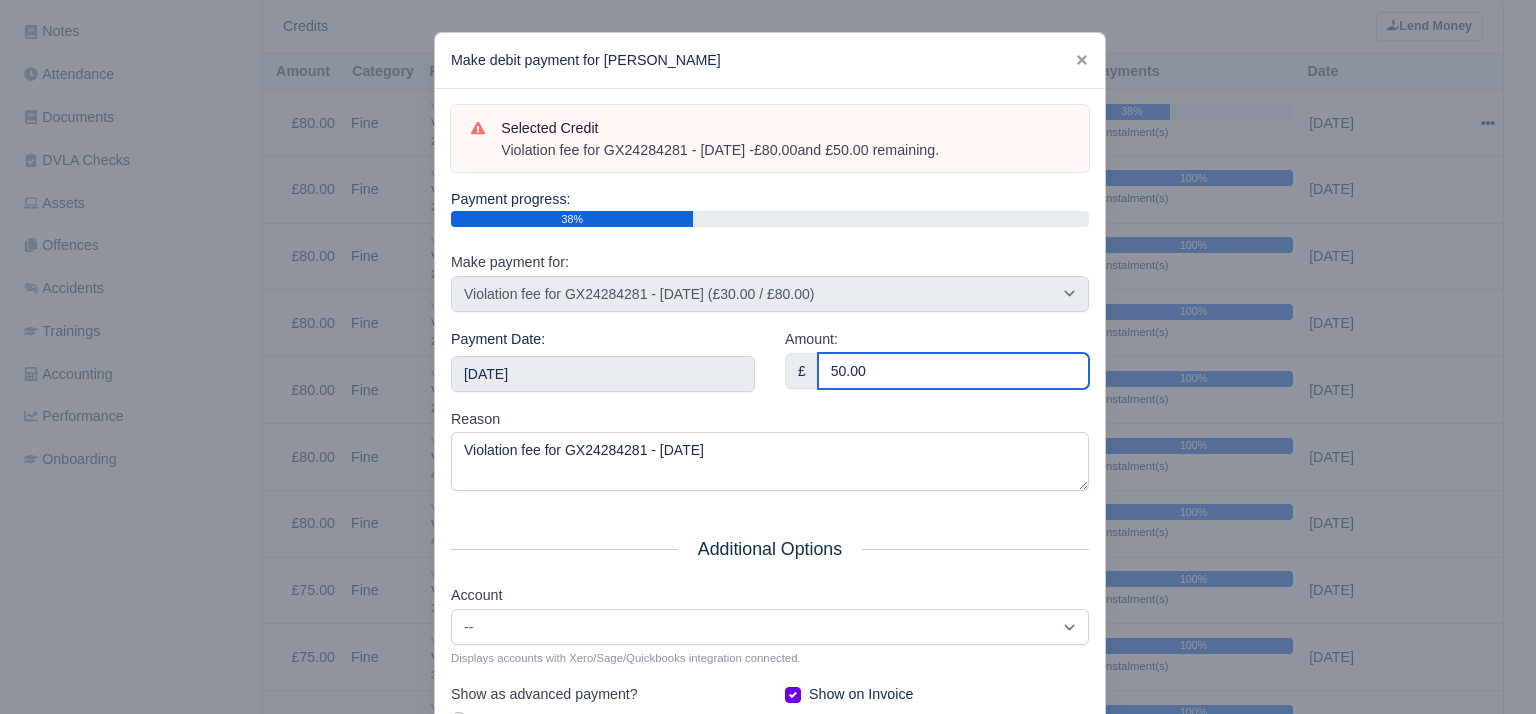 type on "50.00" 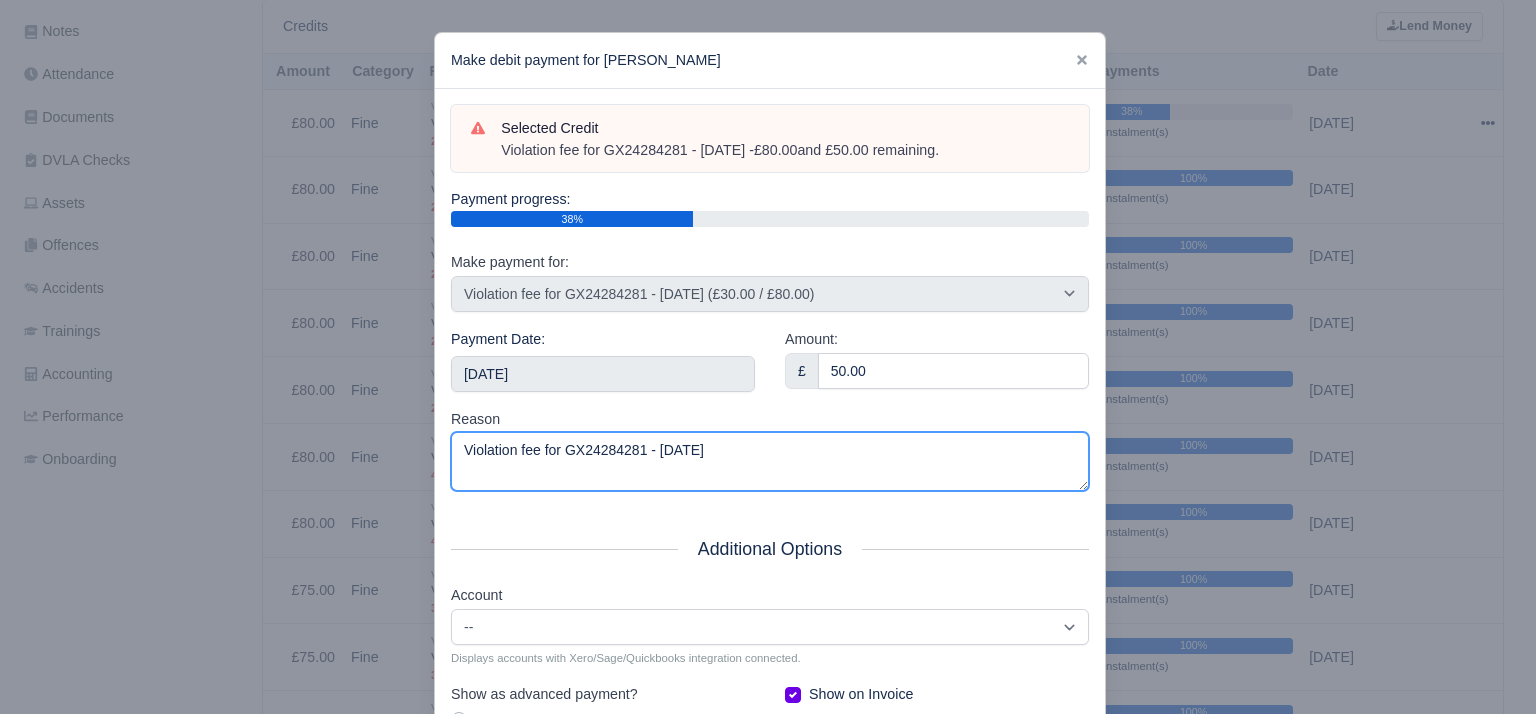 drag, startPoint x: 796, startPoint y: 437, endPoint x: 153, endPoint y: 461, distance: 643.44775 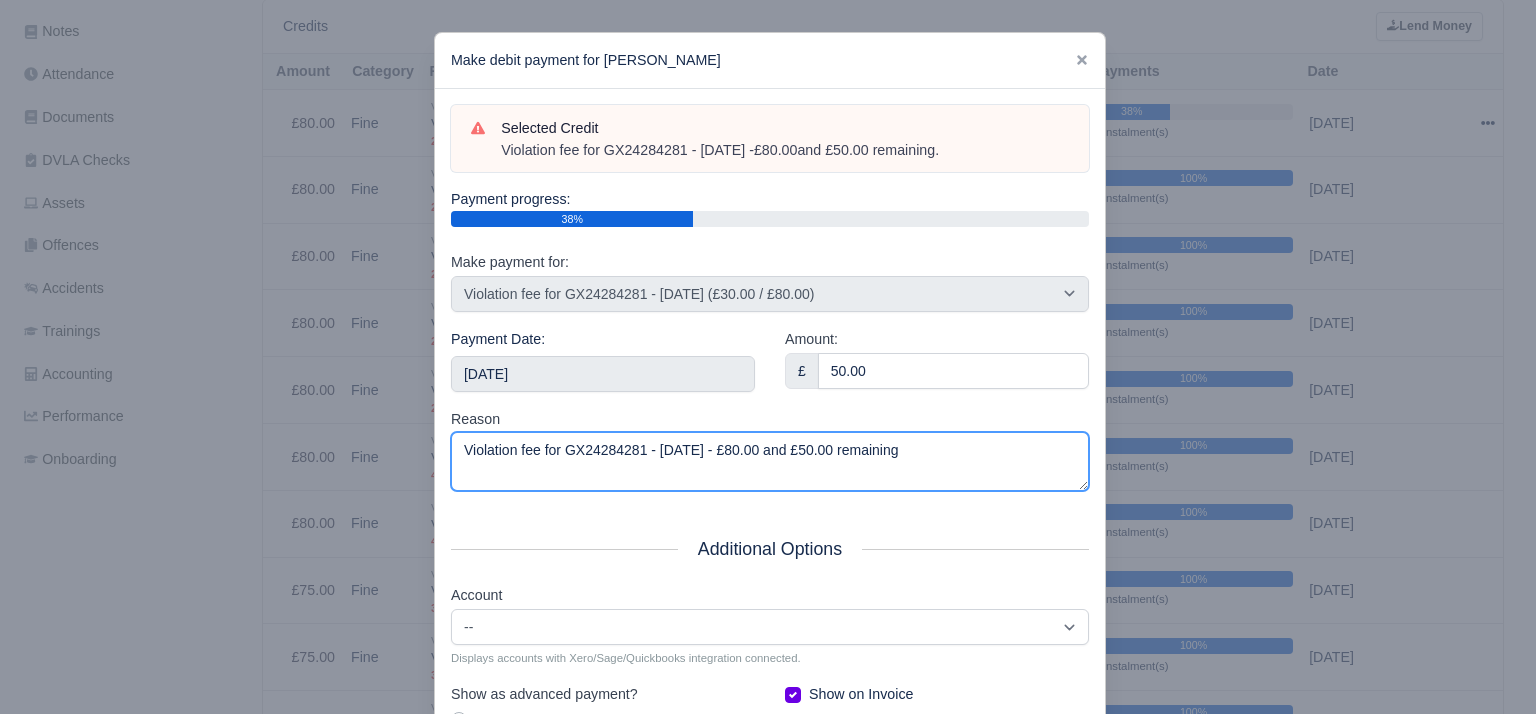 scroll, scrollTop: 212, scrollLeft: 0, axis: vertical 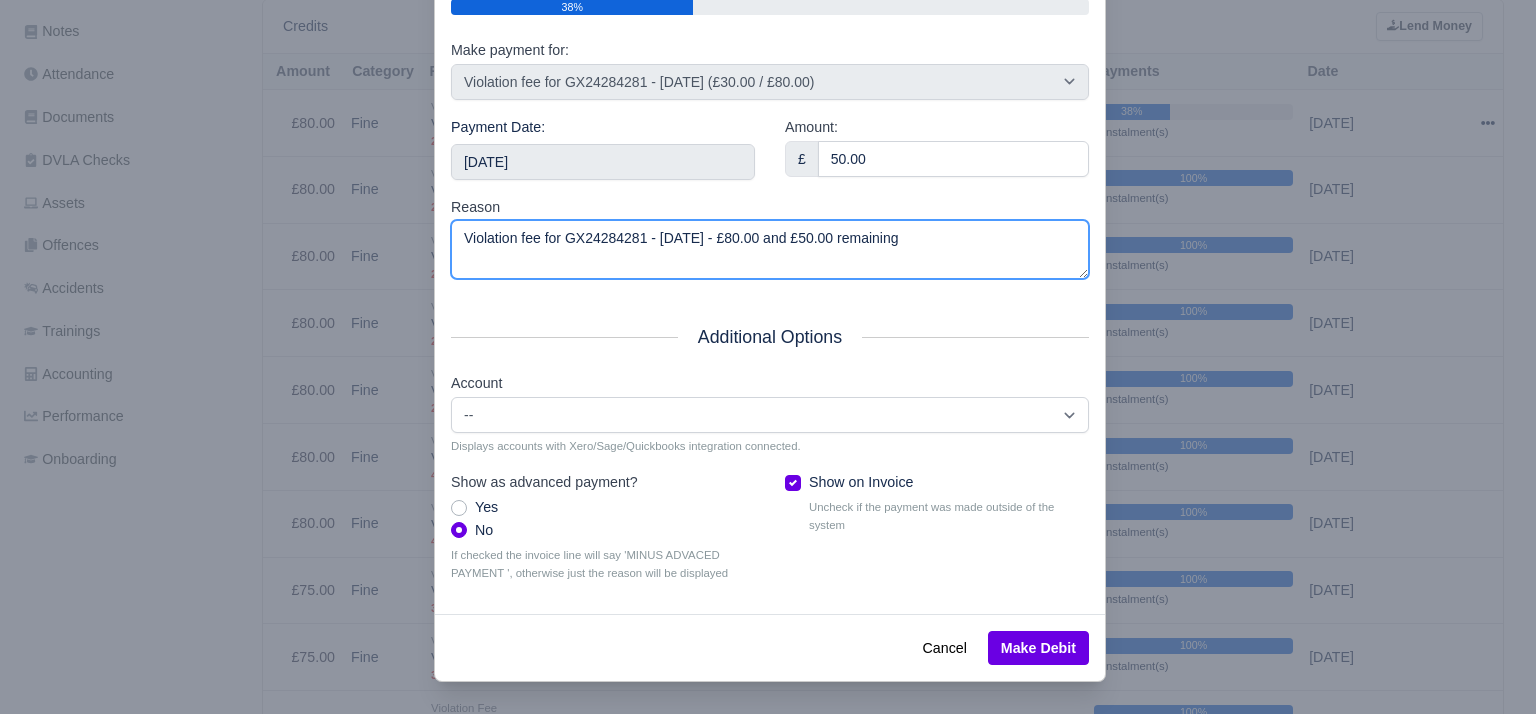 type on "Violation fee for GX24284281 - 03/04/2025 - £80.00 and £50.00 remaining" 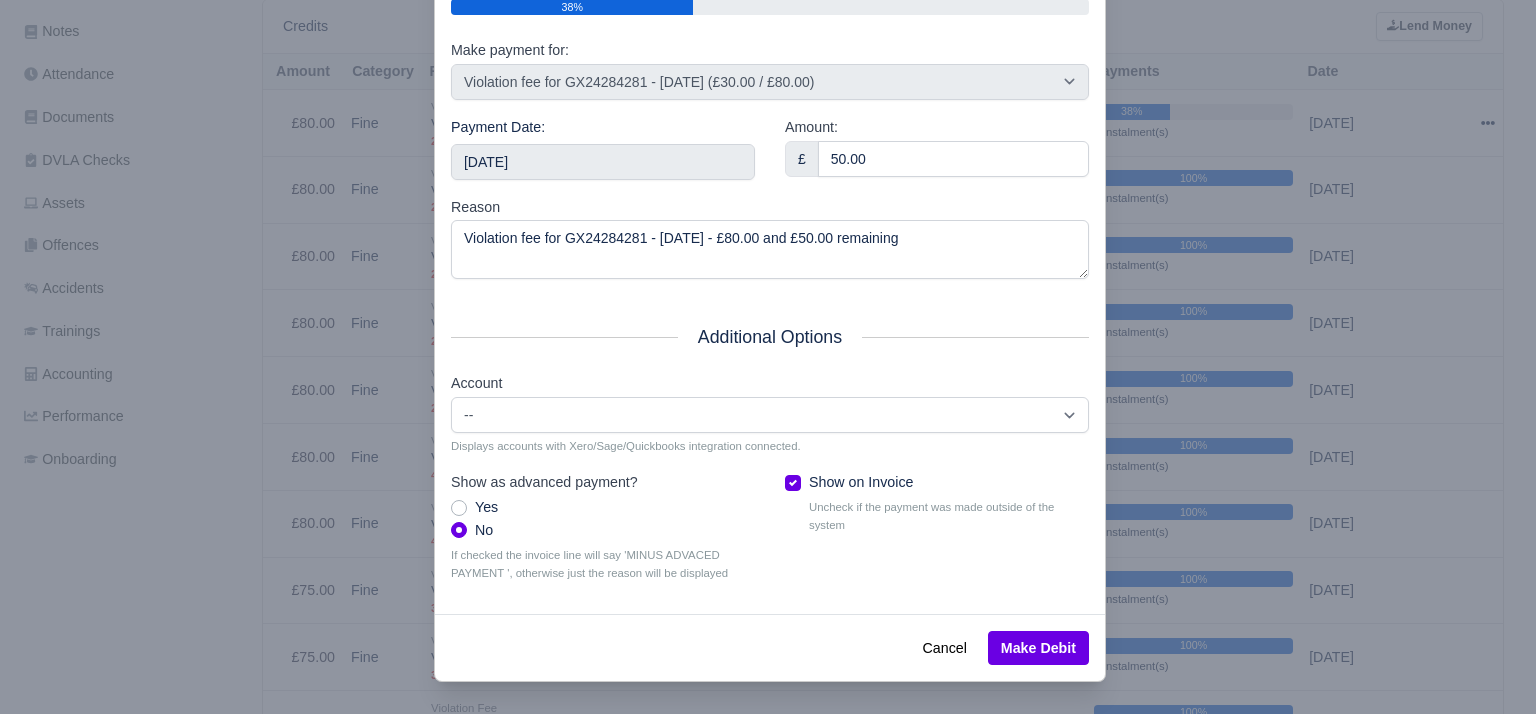 click on "Cancel
Make Debit" at bounding box center [770, 647] 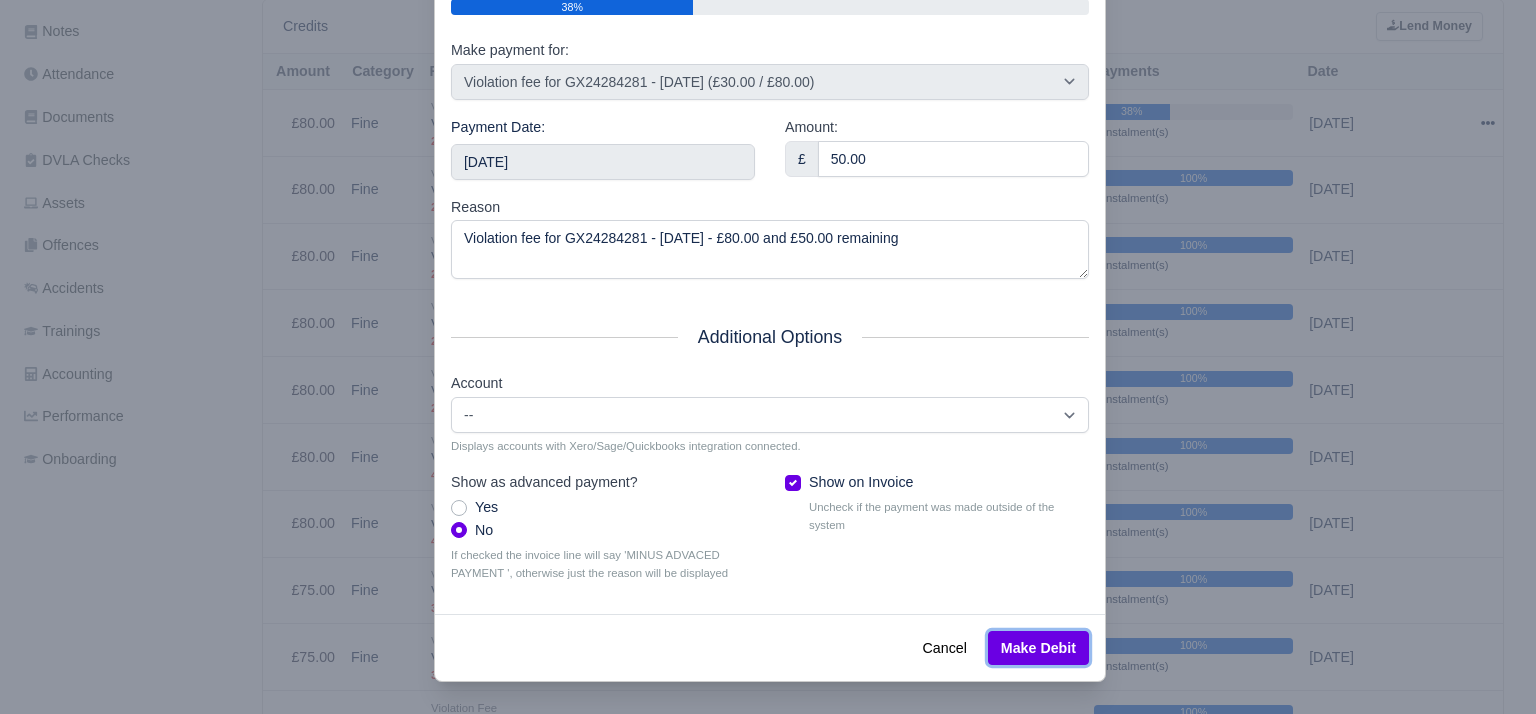 click on "Make Debit" at bounding box center (1038, 648) 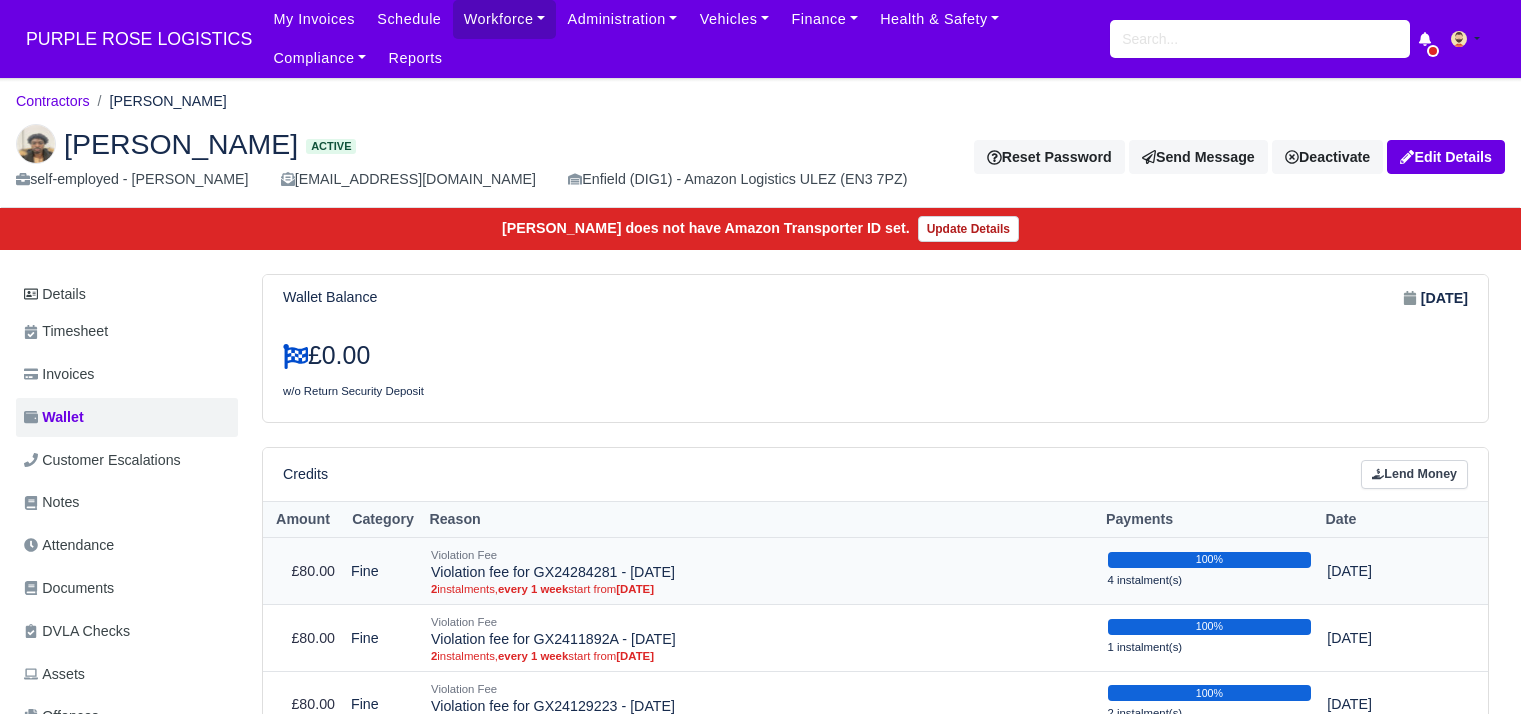 scroll, scrollTop: 0, scrollLeft: 0, axis: both 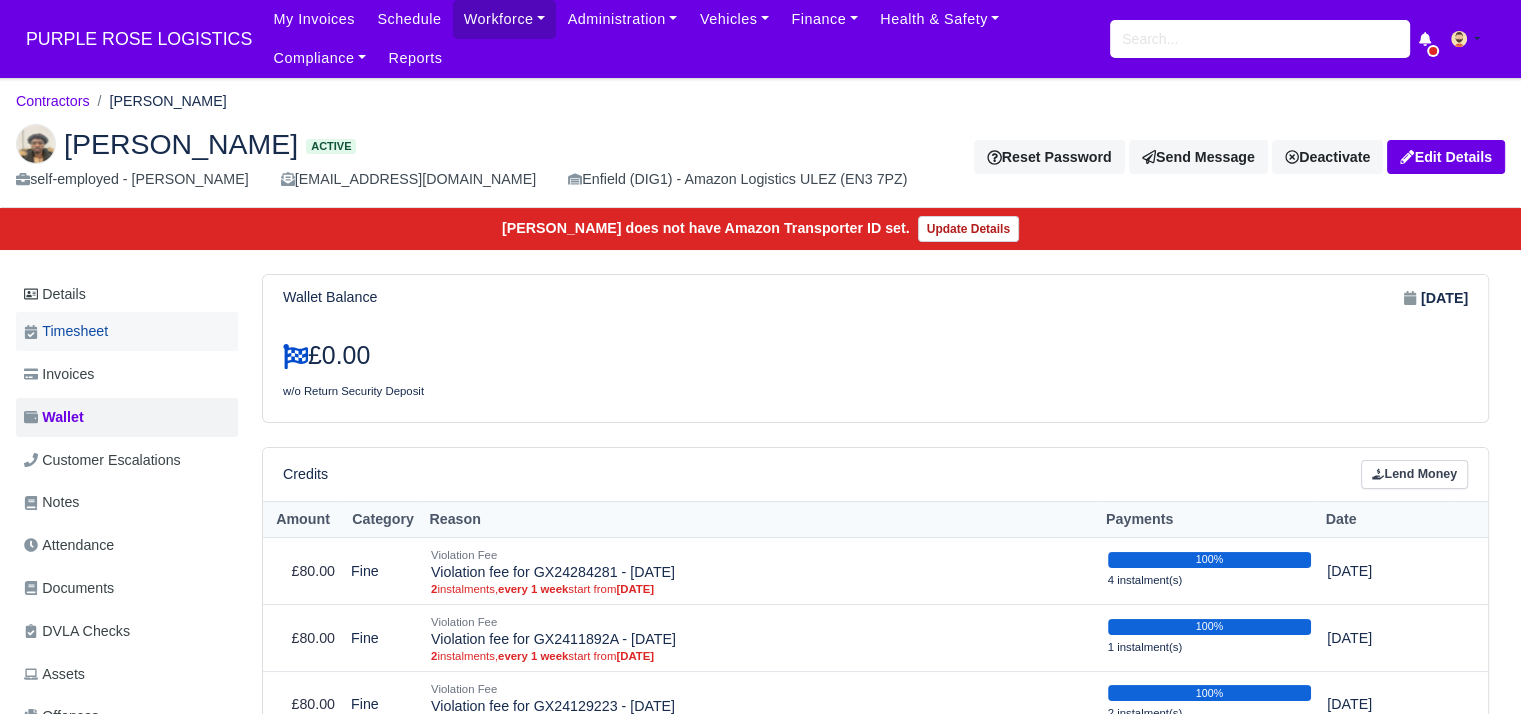 click on "Timesheet" at bounding box center [127, 331] 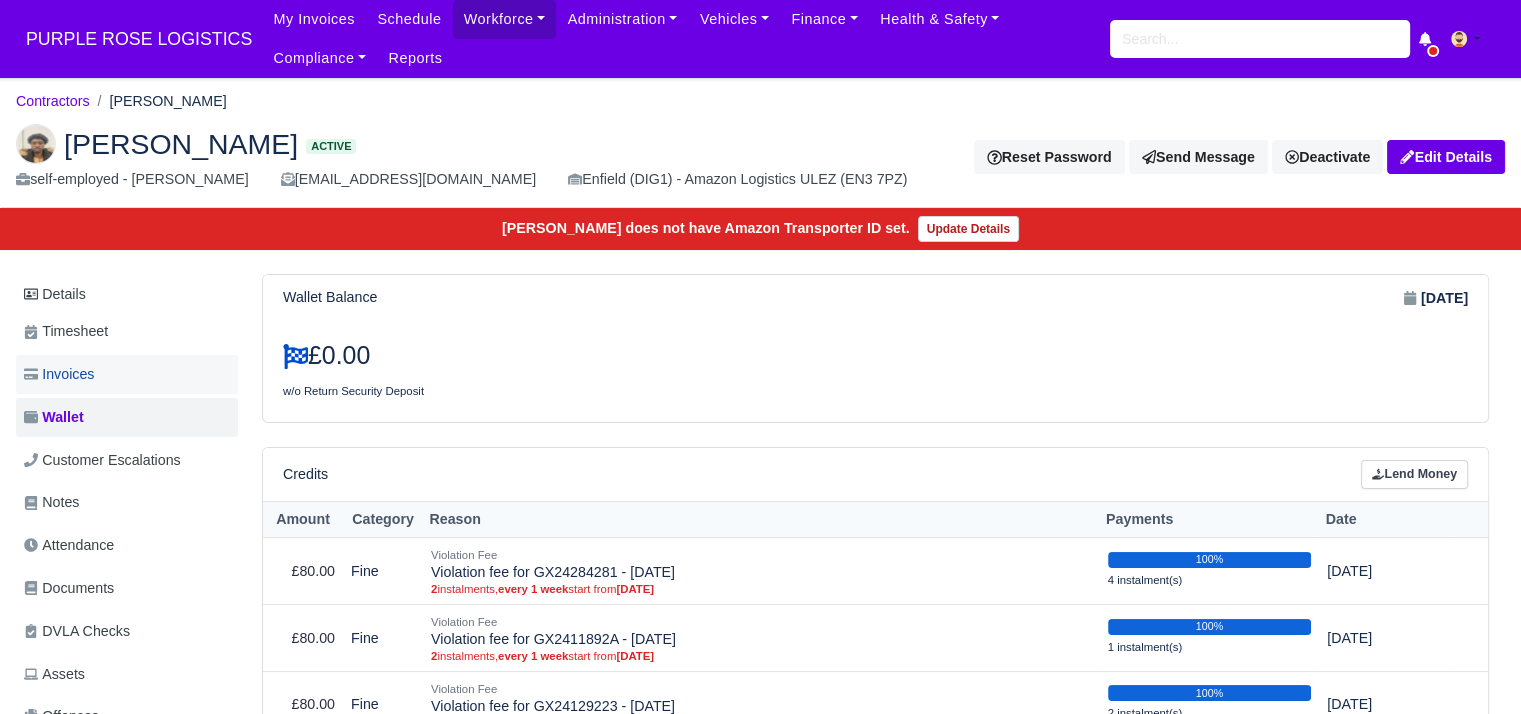click on "Invoices" at bounding box center [59, 374] 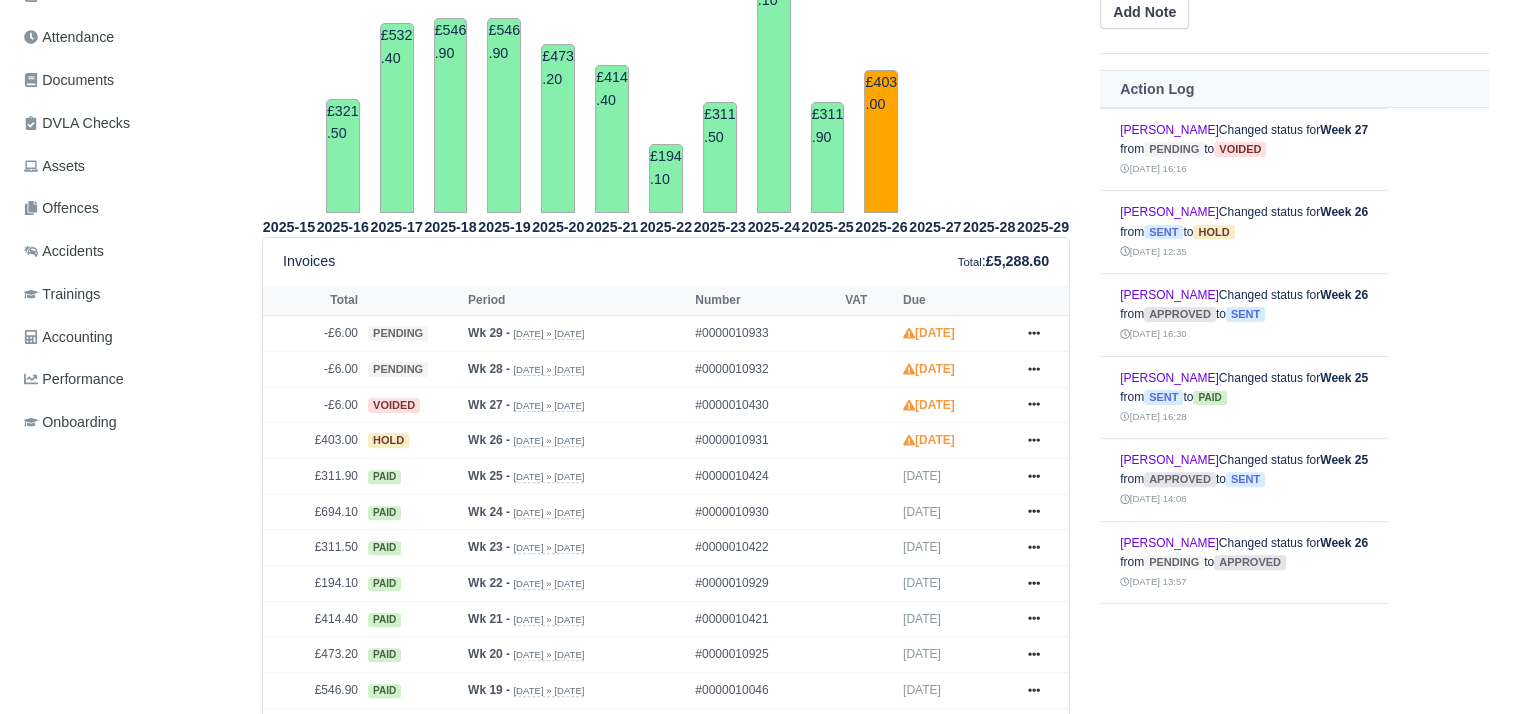 scroll, scrollTop: 626, scrollLeft: 0, axis: vertical 